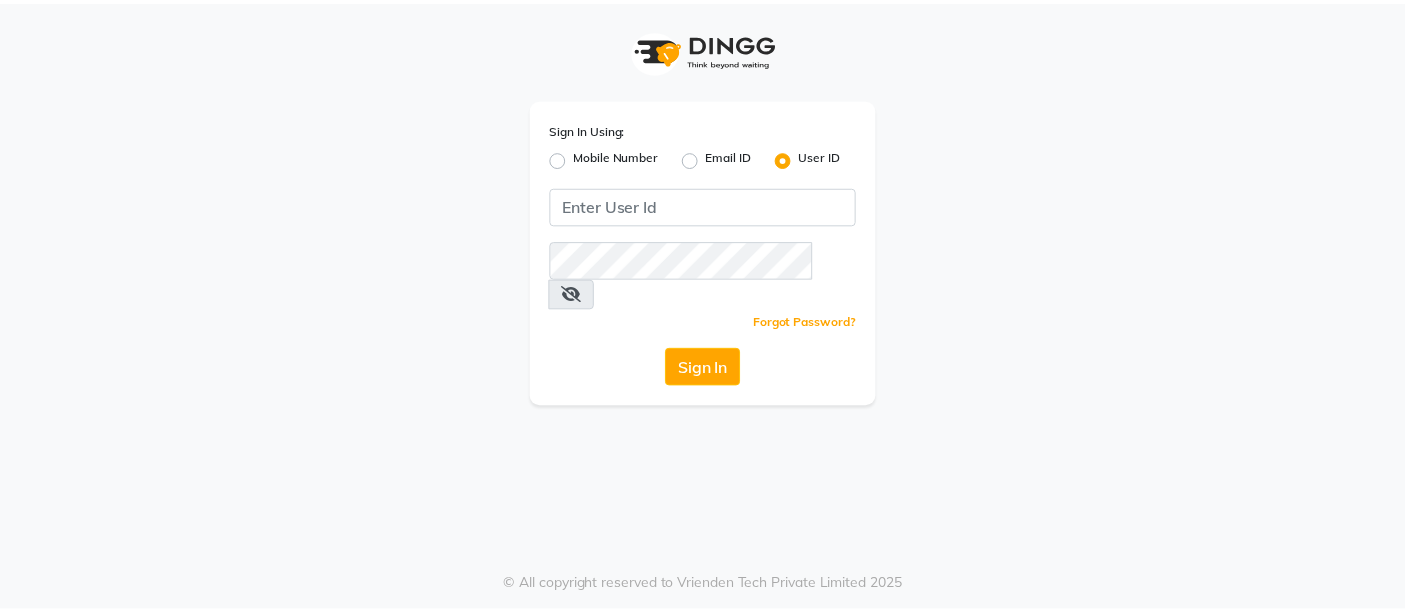 scroll, scrollTop: 0, scrollLeft: 0, axis: both 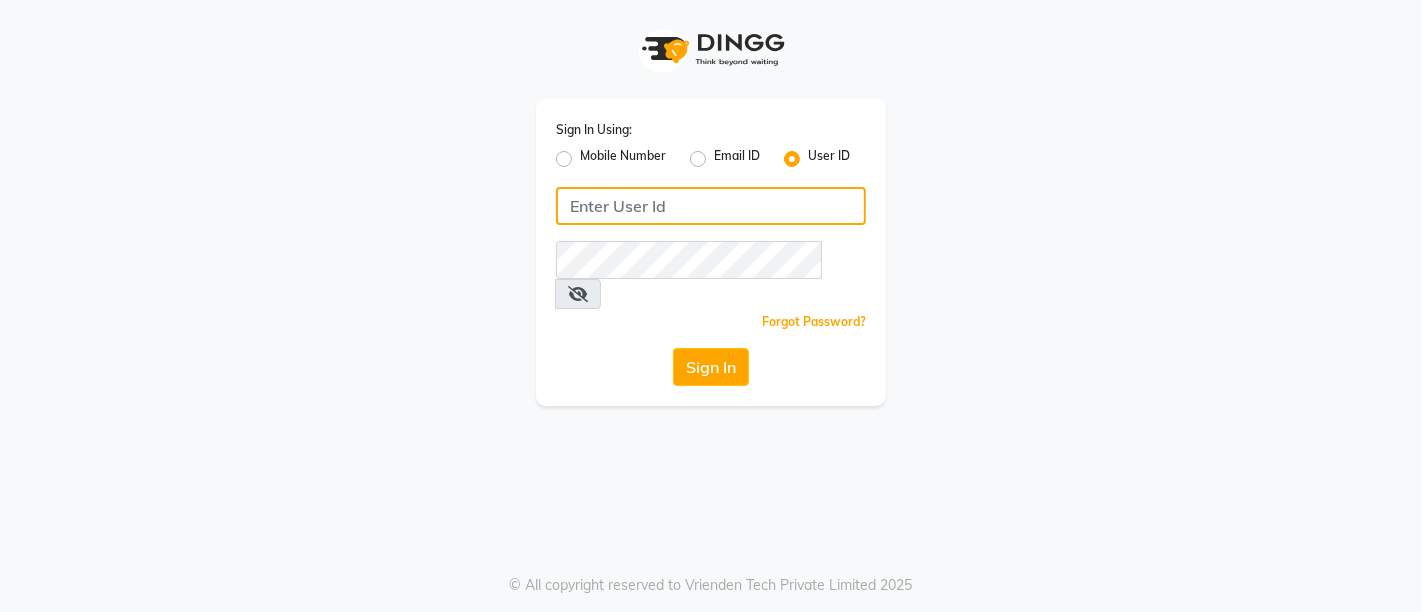 click 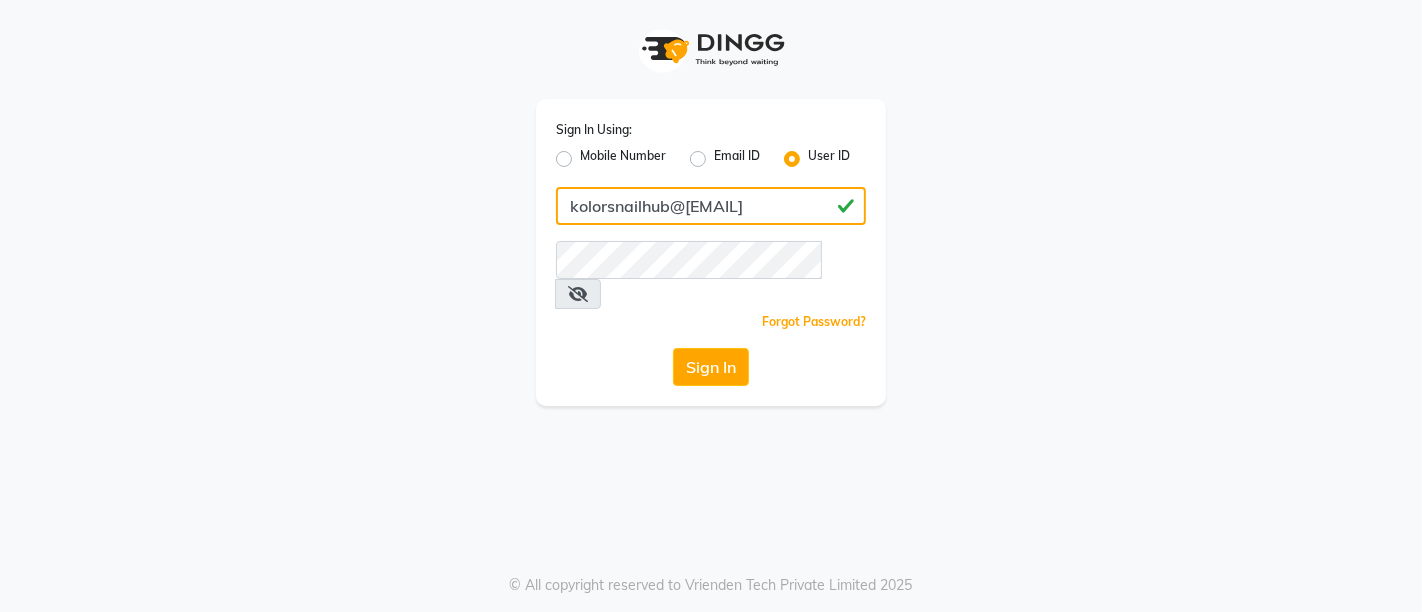drag, startPoint x: 768, startPoint y: 215, endPoint x: 341, endPoint y: 310, distance: 437.44028 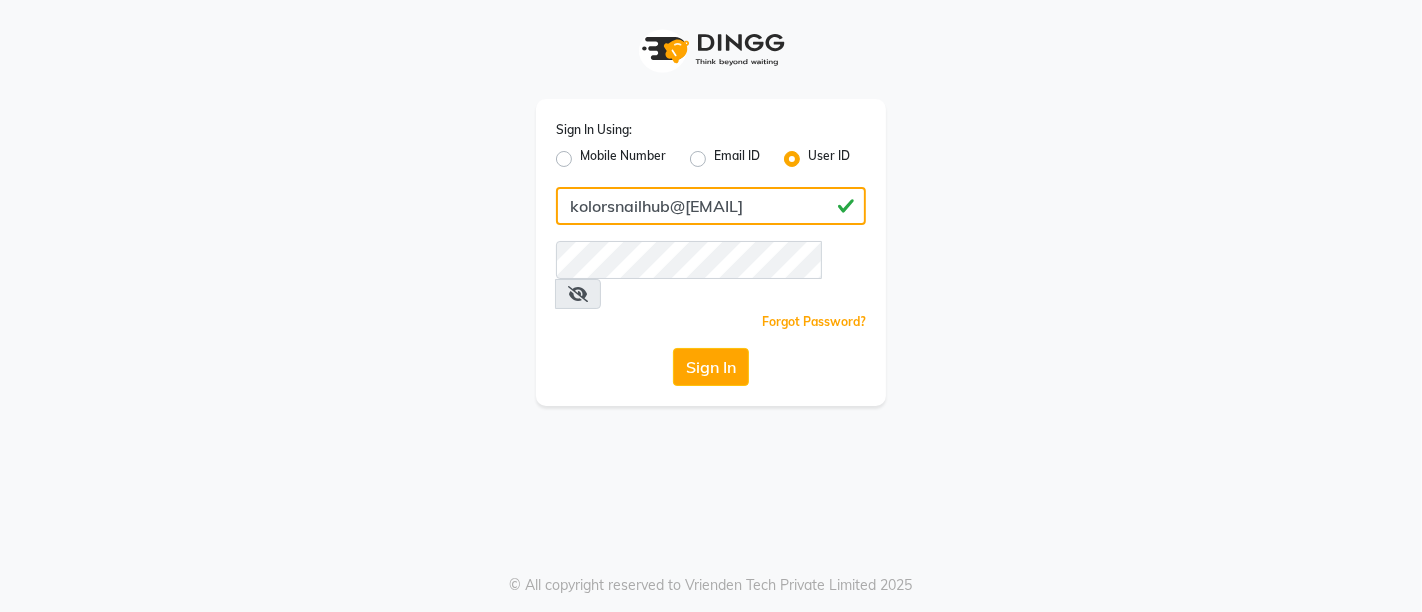 type on "kolorsnailhub@[EMAIL]" 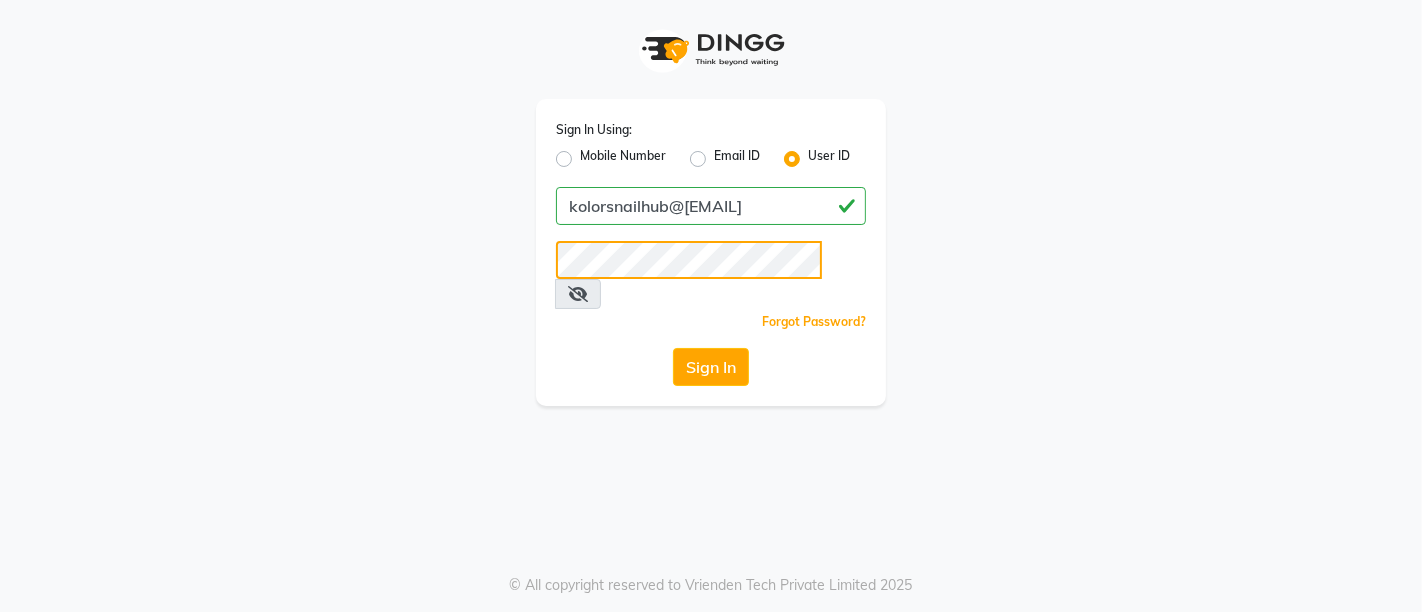 click on "Sign In" 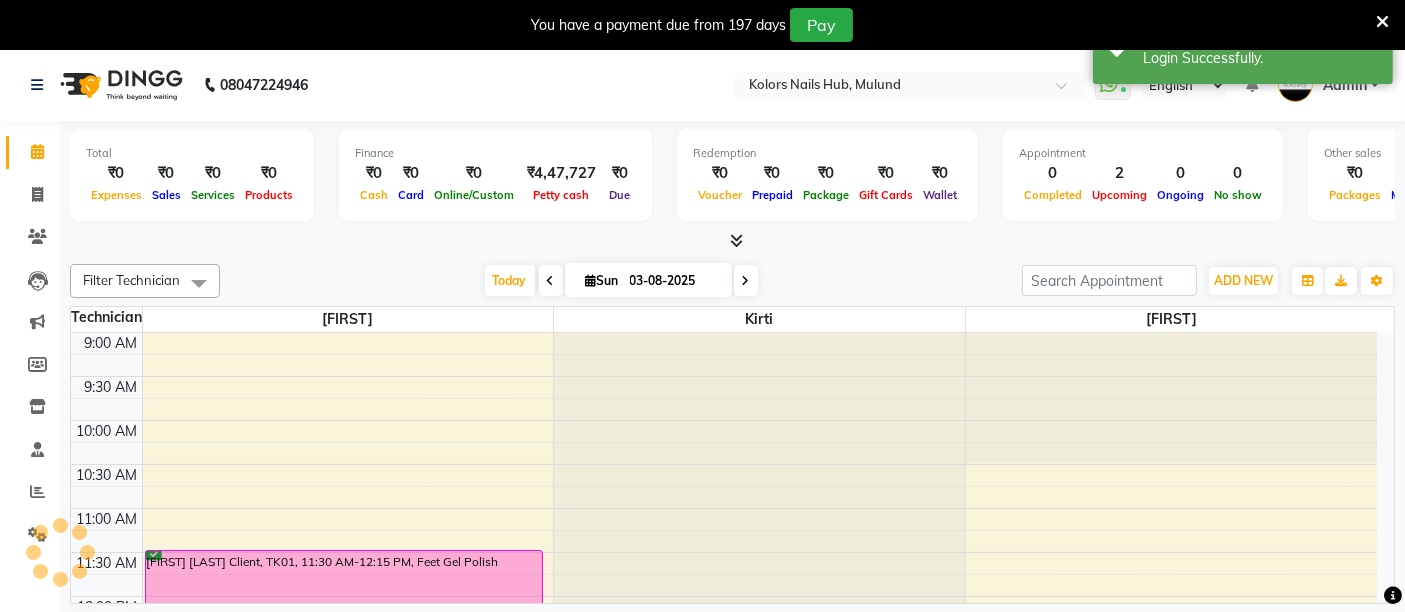 scroll, scrollTop: 0, scrollLeft: 0, axis: both 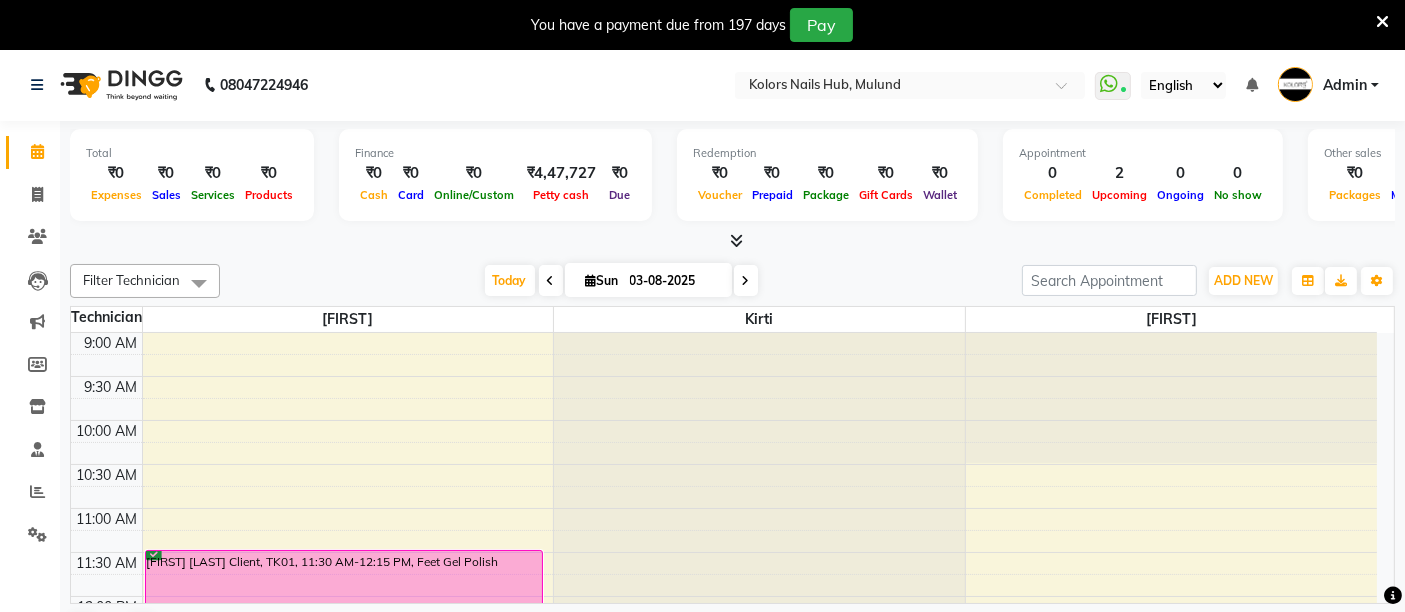 click at bounding box center [1382, 22] 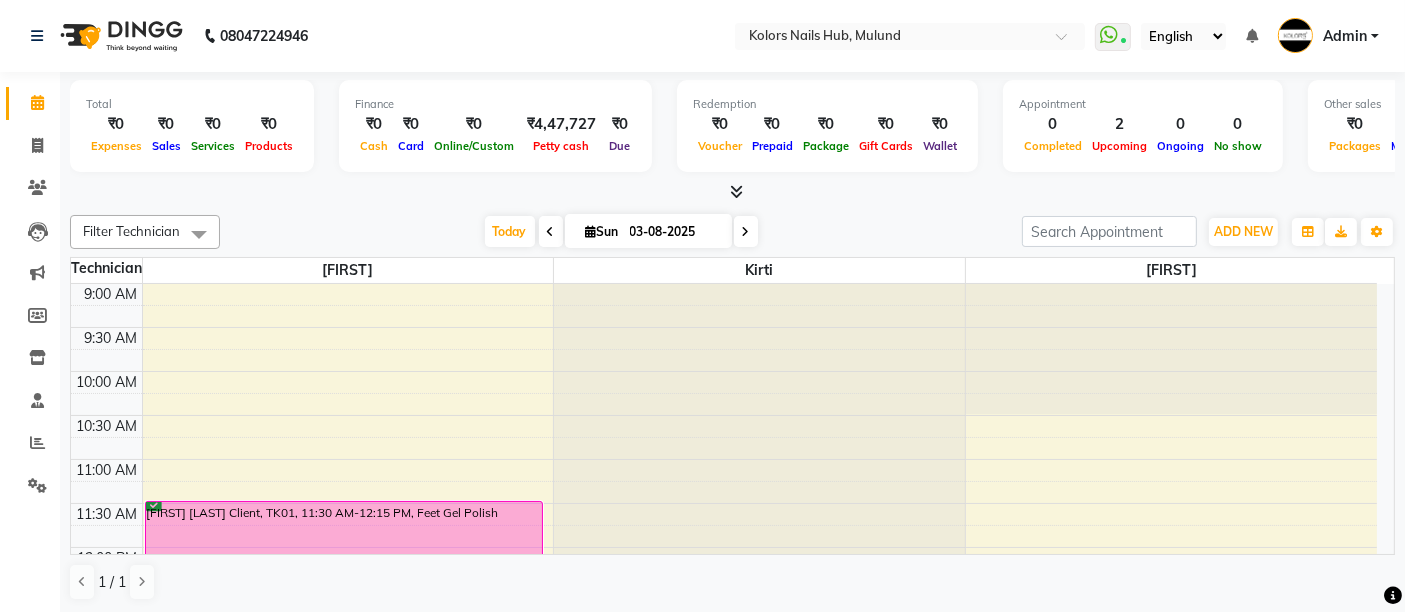 scroll, scrollTop: 0, scrollLeft: 0, axis: both 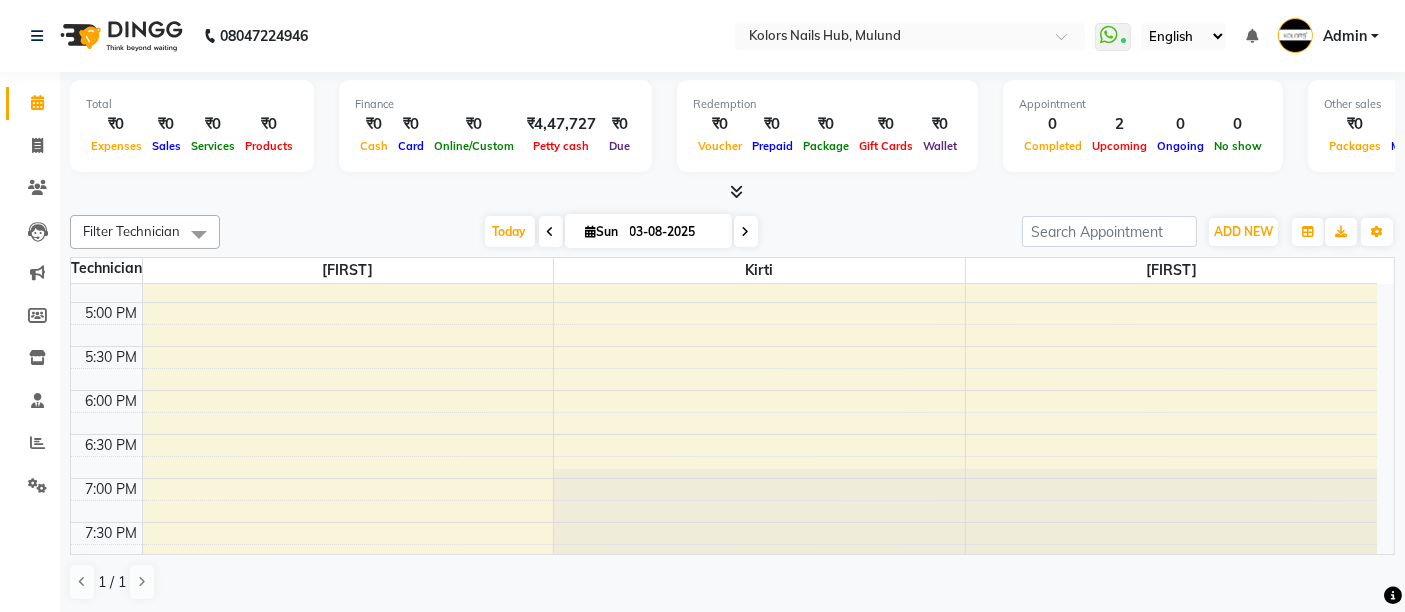 click at bounding box center [746, 232] 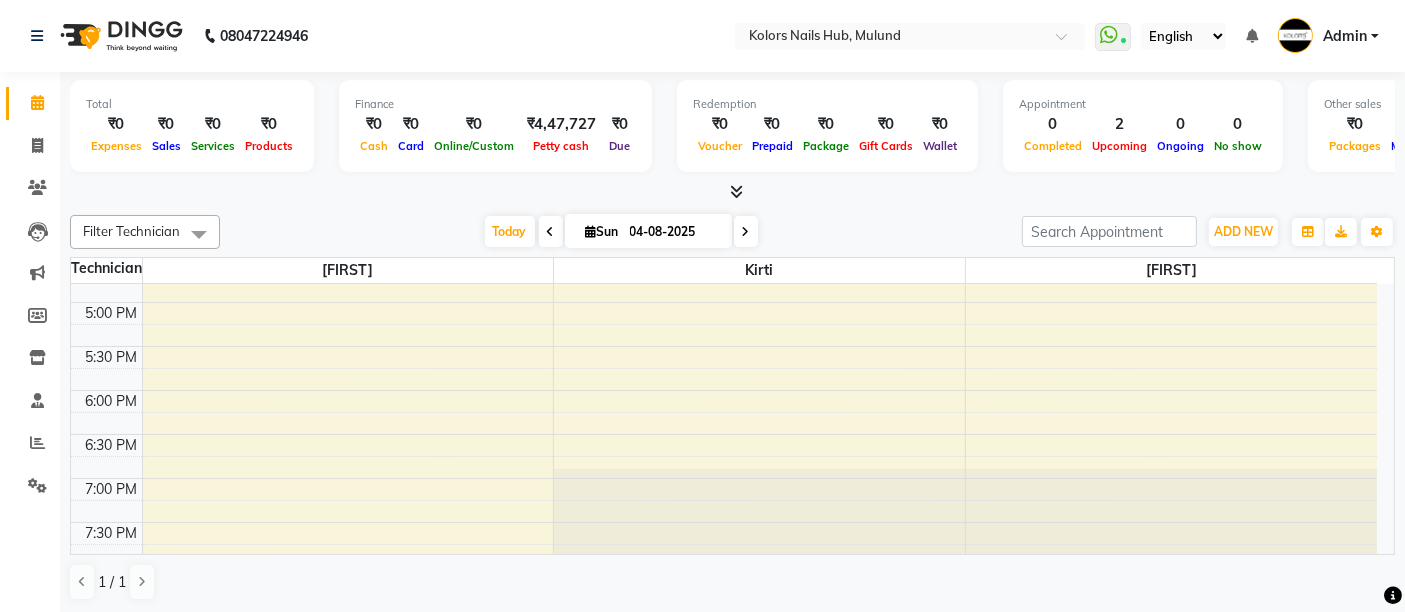 scroll, scrollTop: 348, scrollLeft: 0, axis: vertical 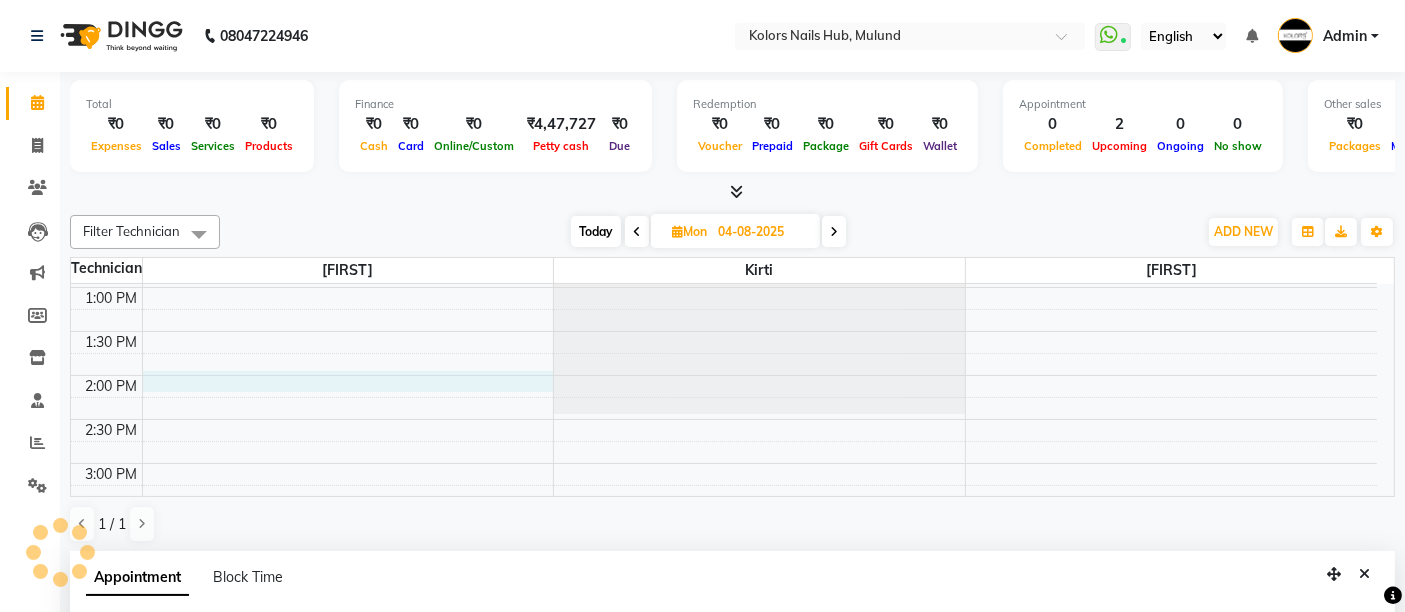 select on "59814" 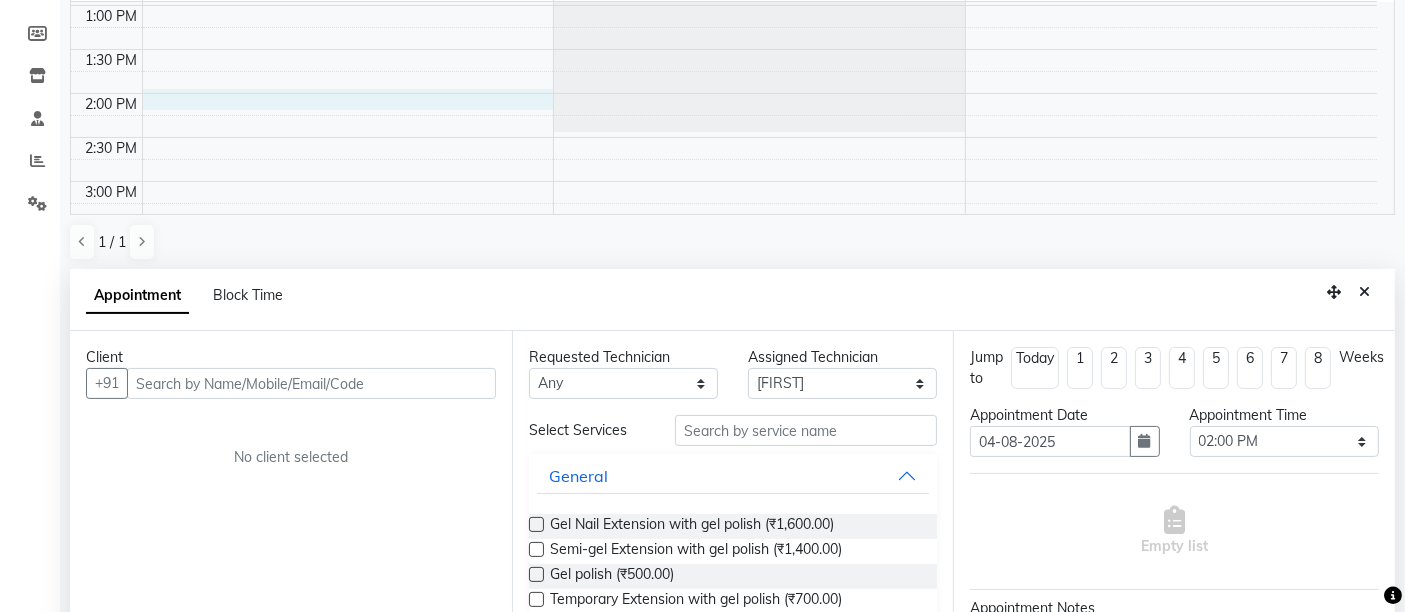 scroll, scrollTop: 357, scrollLeft: 0, axis: vertical 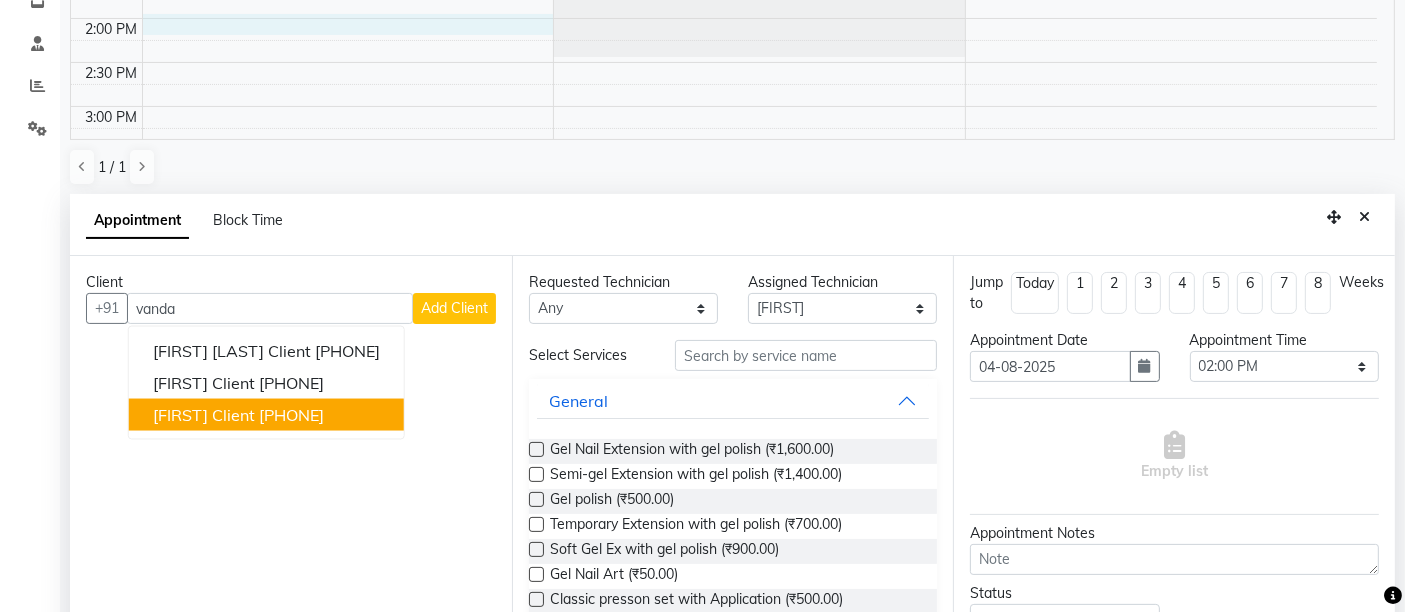 click on "[PHONE]" at bounding box center (291, 415) 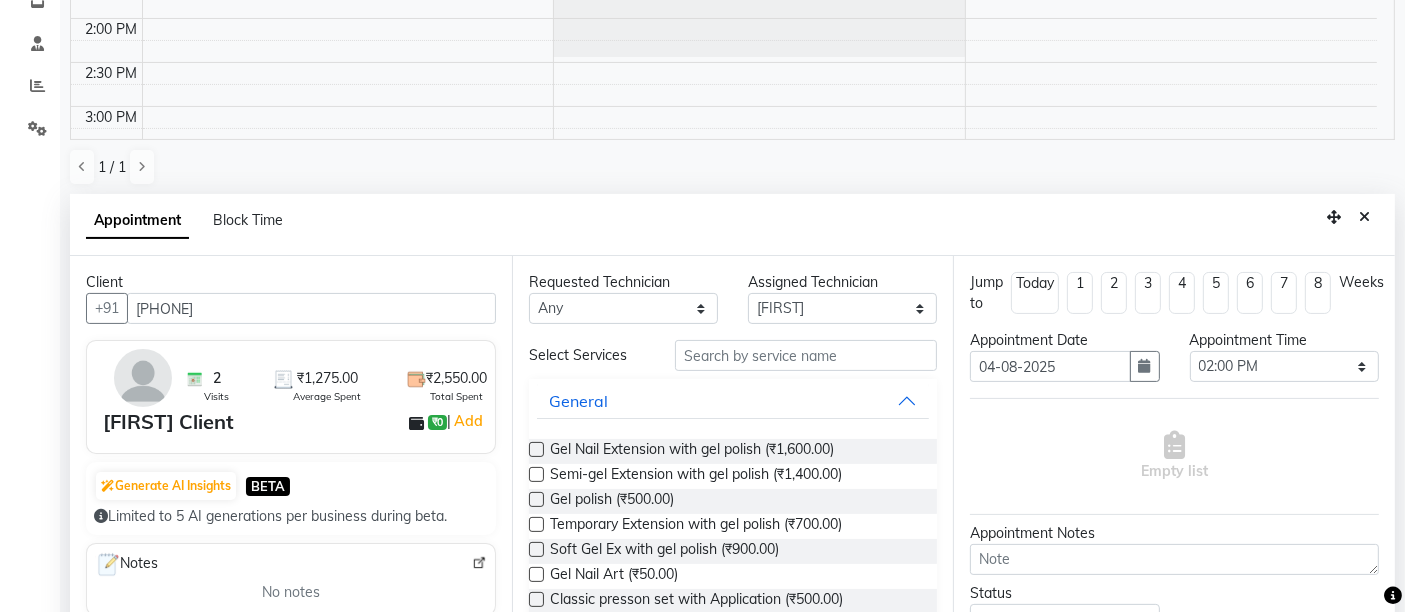 type on "[PHONE]" 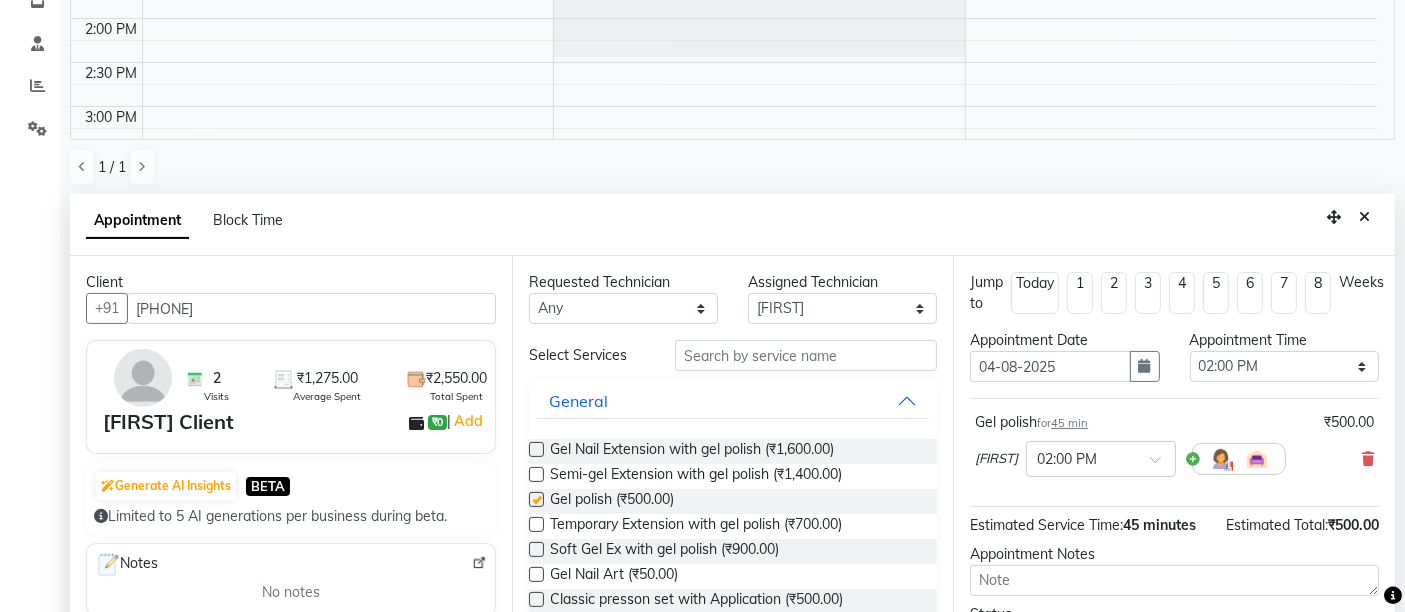 checkbox on "false" 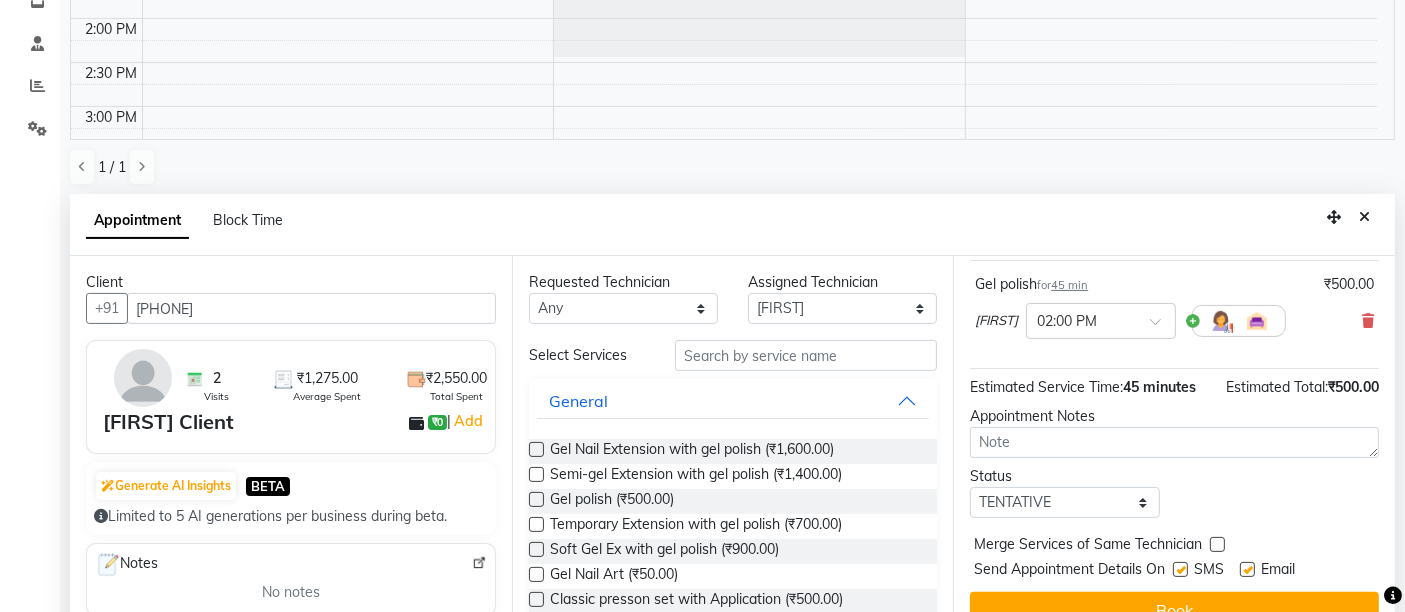 scroll, scrollTop: 158, scrollLeft: 0, axis: vertical 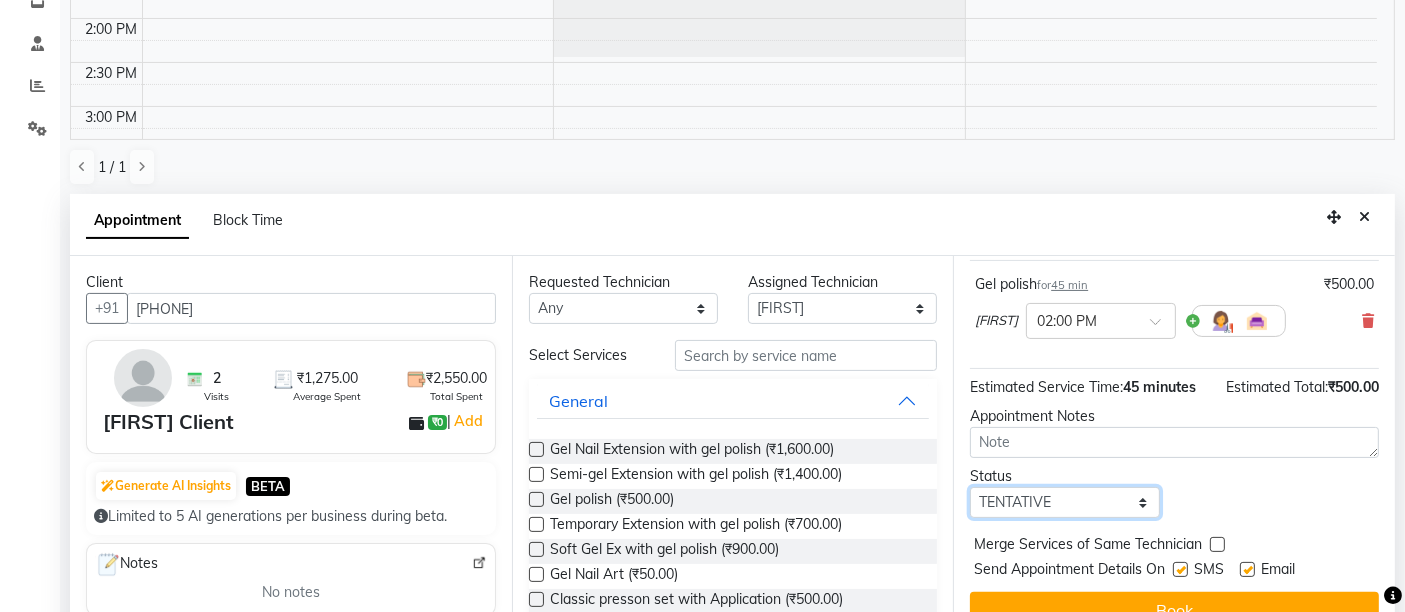 click on "Select TENTATIVE CONFIRM UPCOMING" at bounding box center [1064, 502] 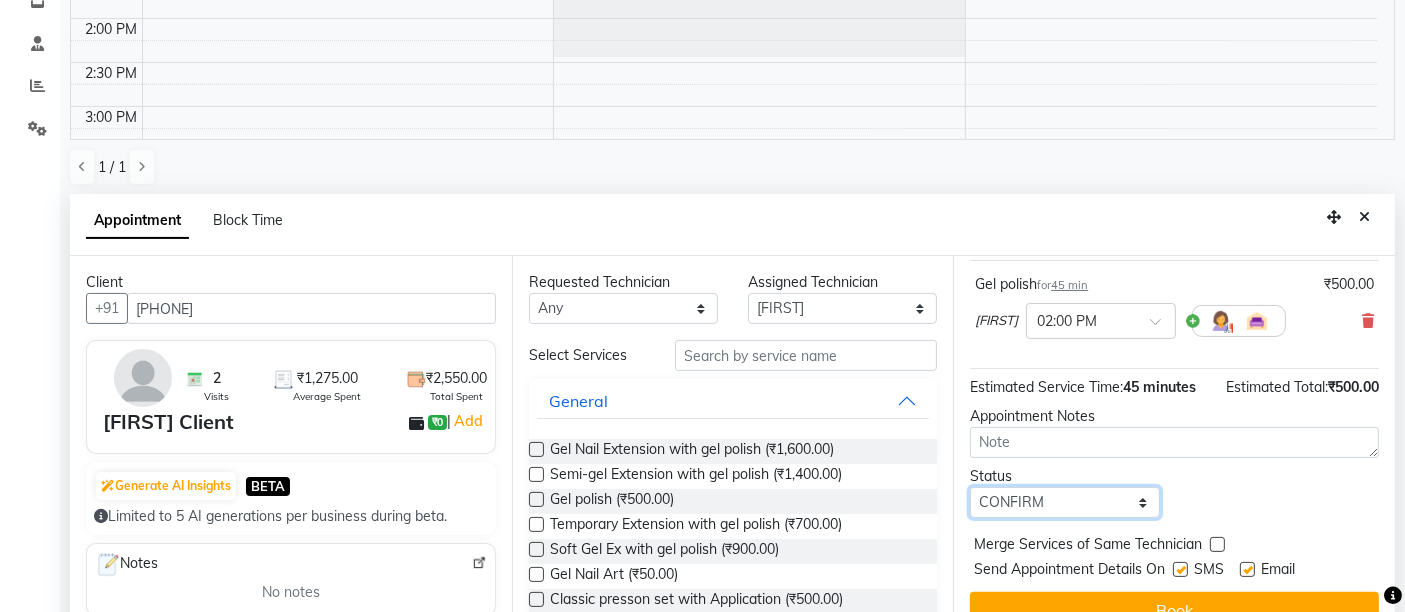click on "Select TENTATIVE CONFIRM UPCOMING" at bounding box center (1064, 502) 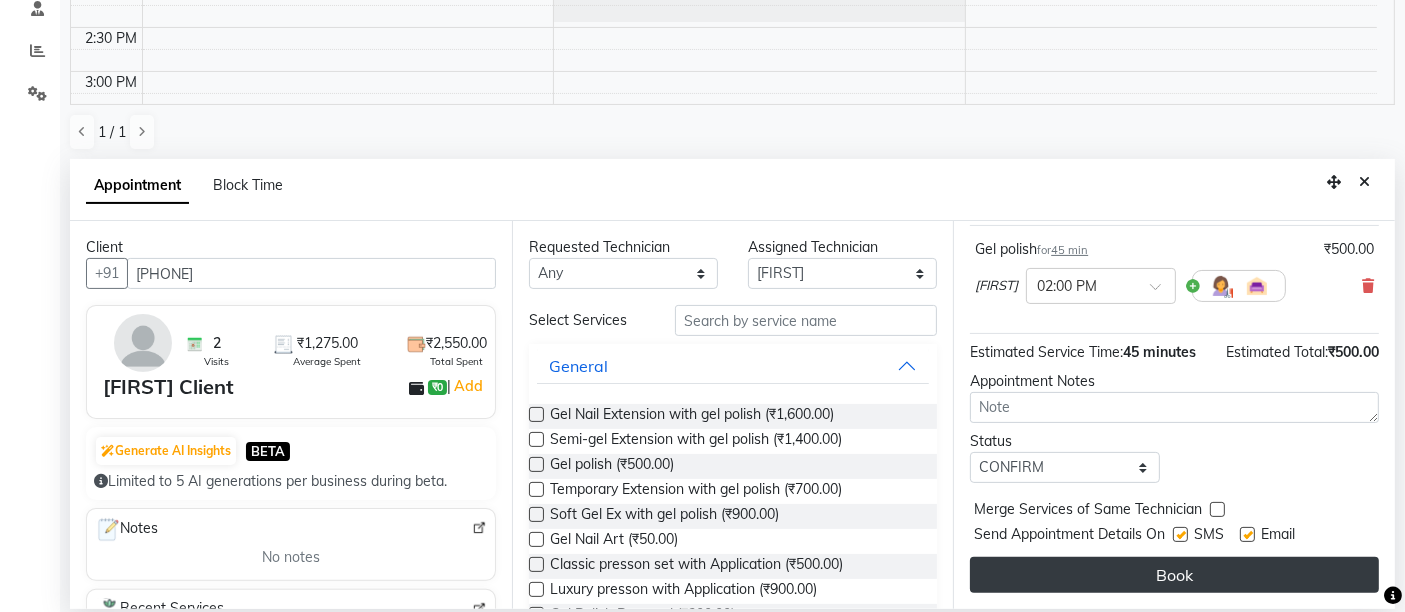 click on "Book" at bounding box center [1174, 575] 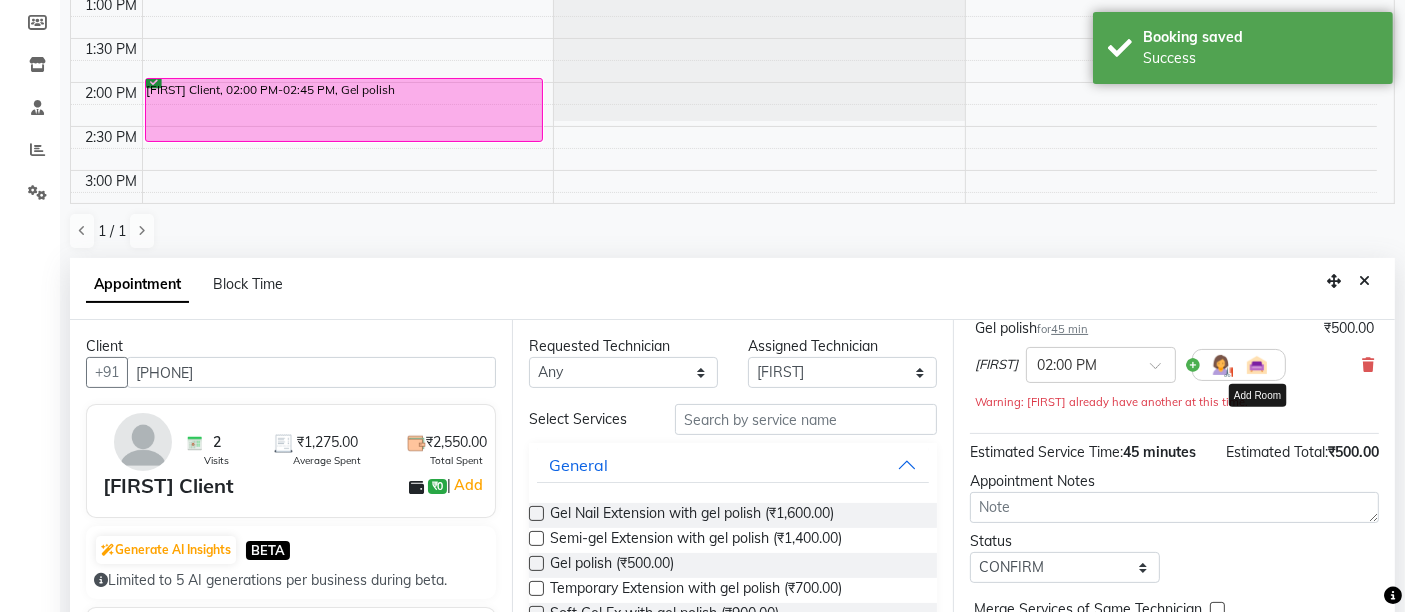 scroll, scrollTop: 0, scrollLeft: 0, axis: both 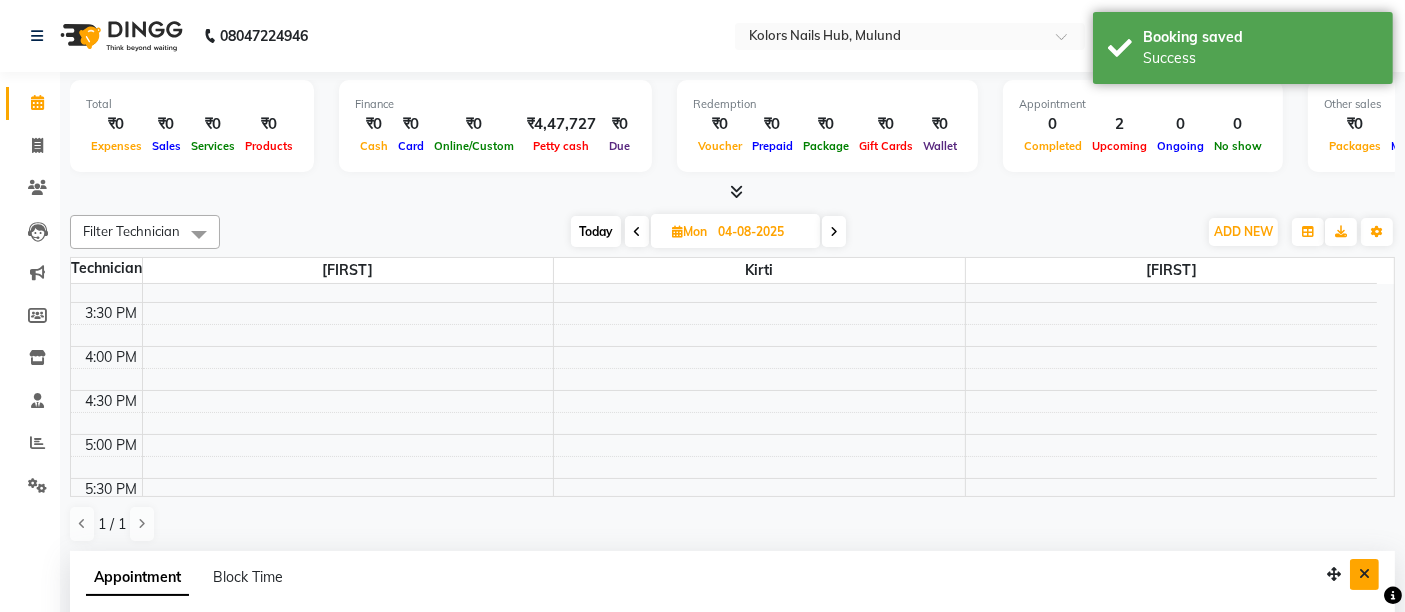 click at bounding box center (1364, 574) 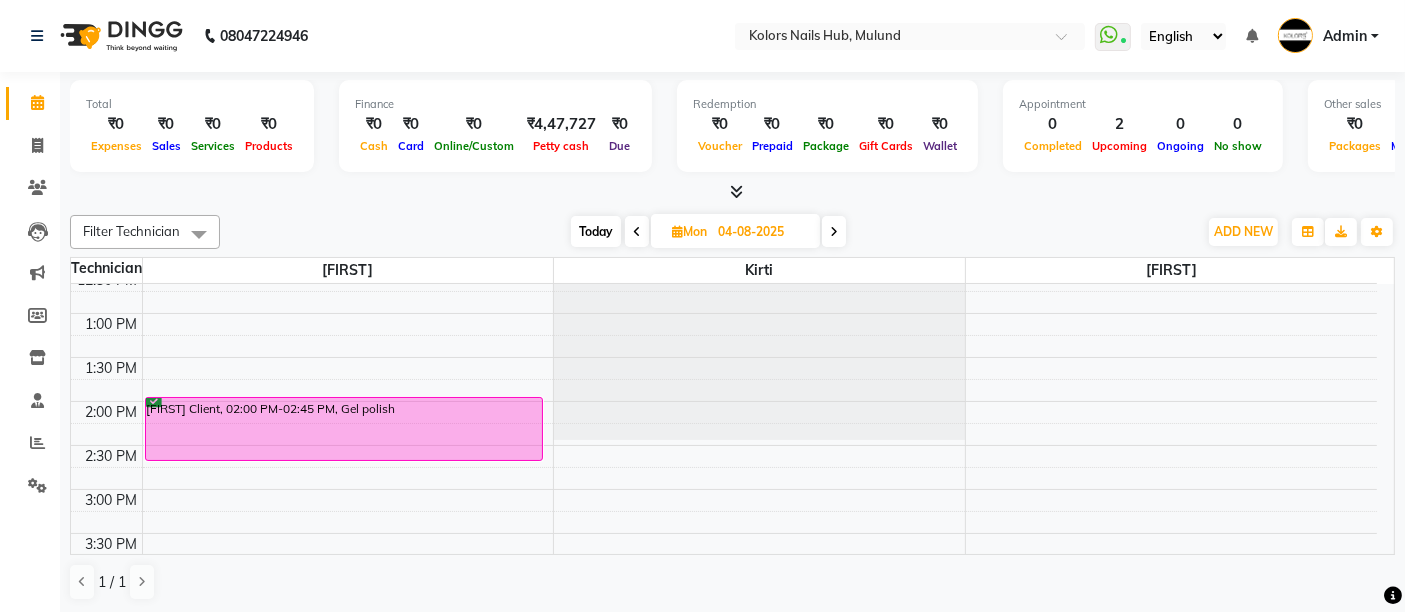 scroll, scrollTop: 320, scrollLeft: 0, axis: vertical 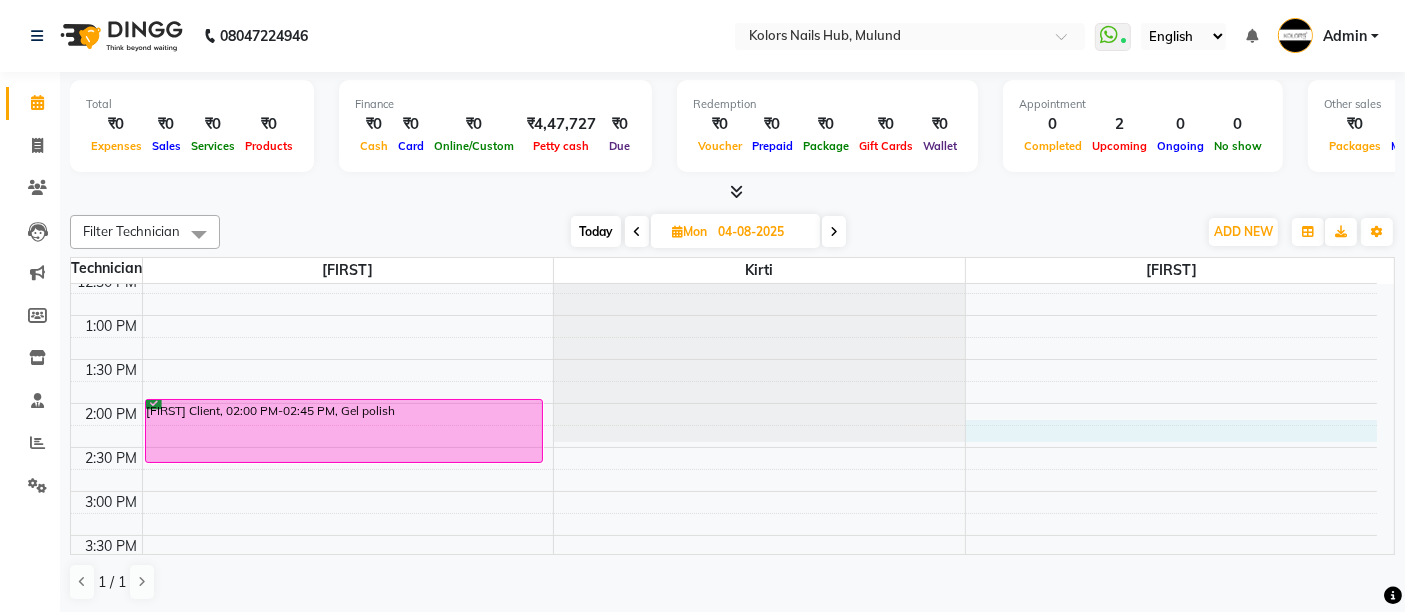 select on "66923" 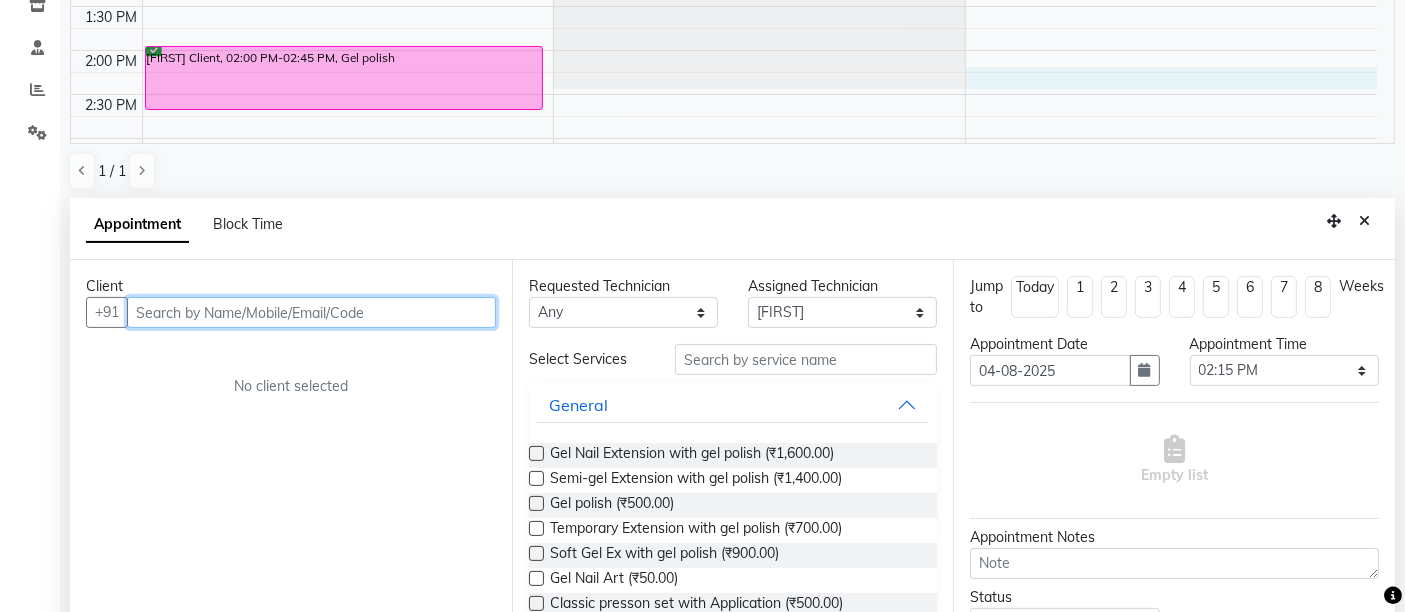scroll, scrollTop: 357, scrollLeft: 0, axis: vertical 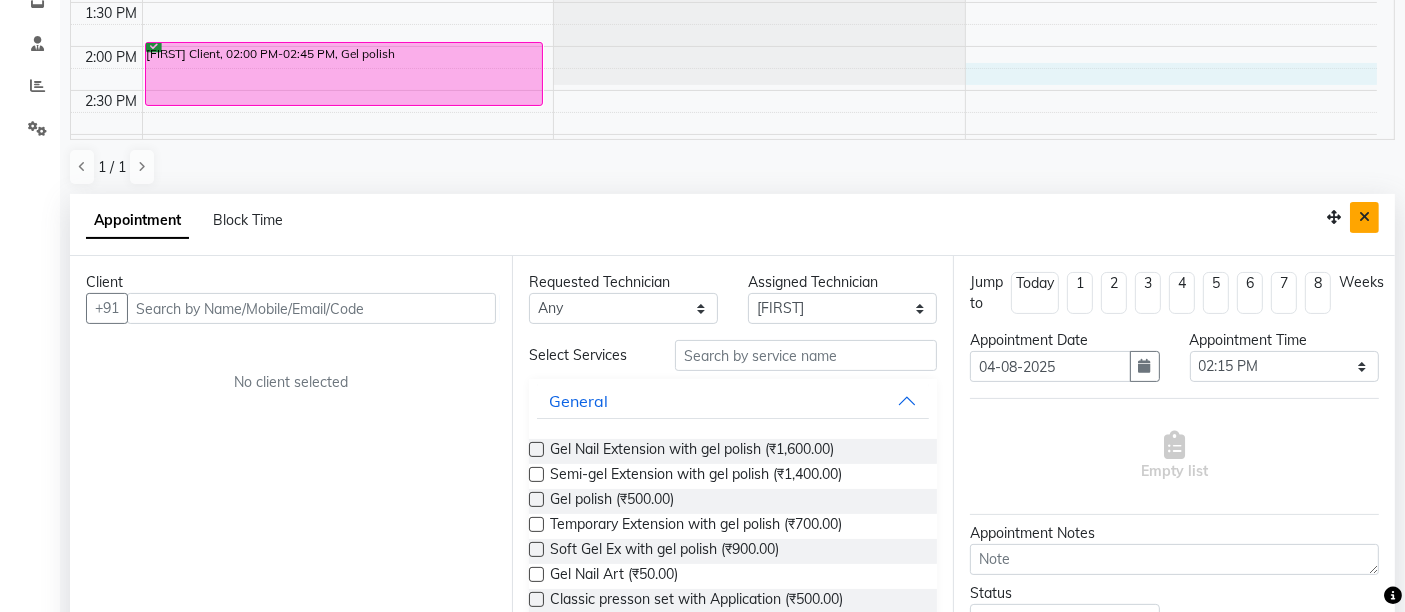 click at bounding box center [1364, 217] 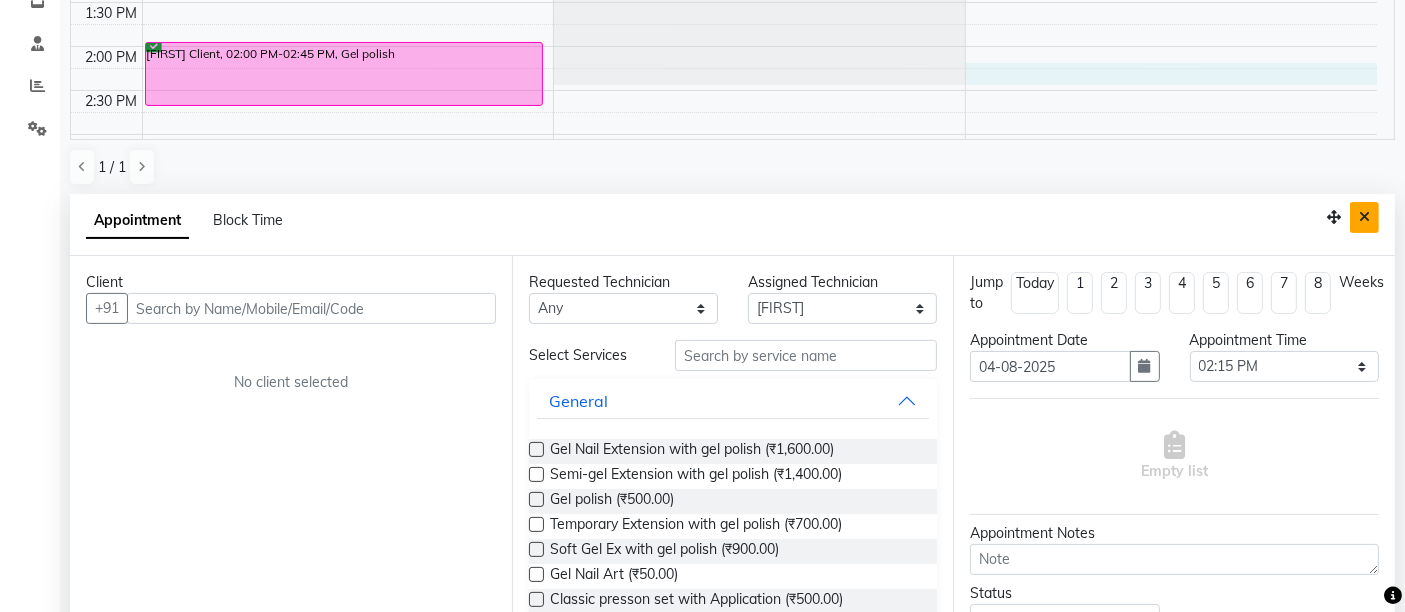 scroll, scrollTop: 0, scrollLeft: 0, axis: both 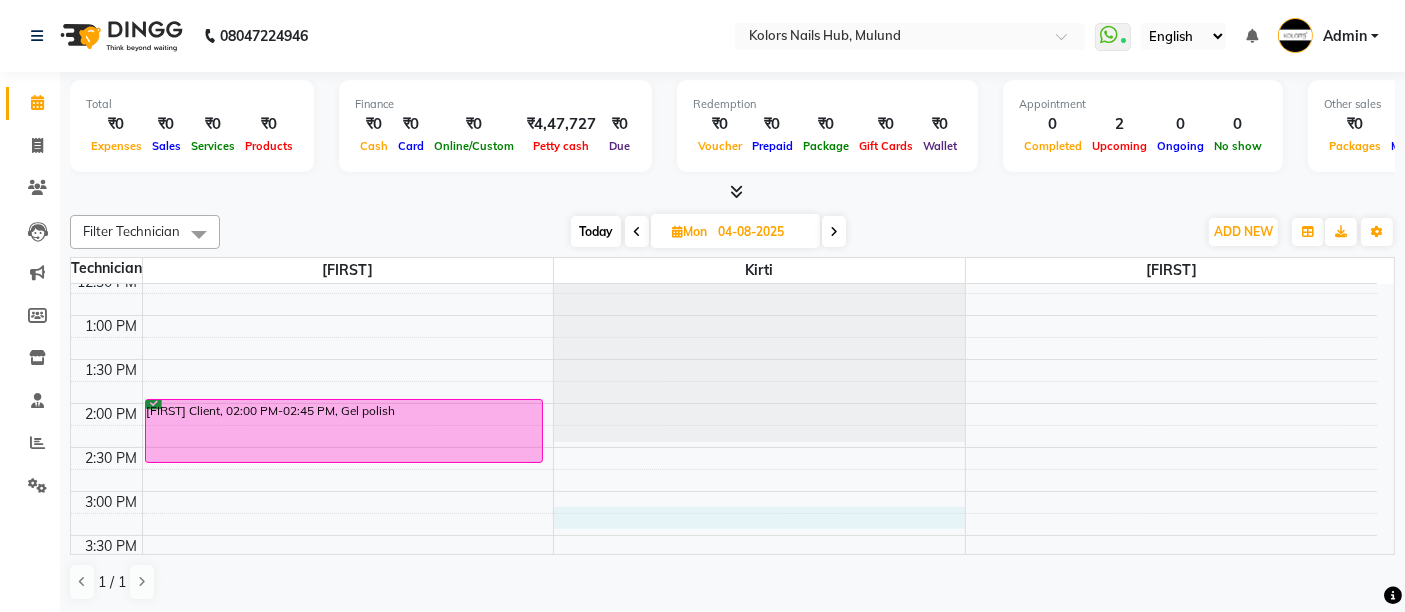 click on "1 / 1" at bounding box center [732, 582] 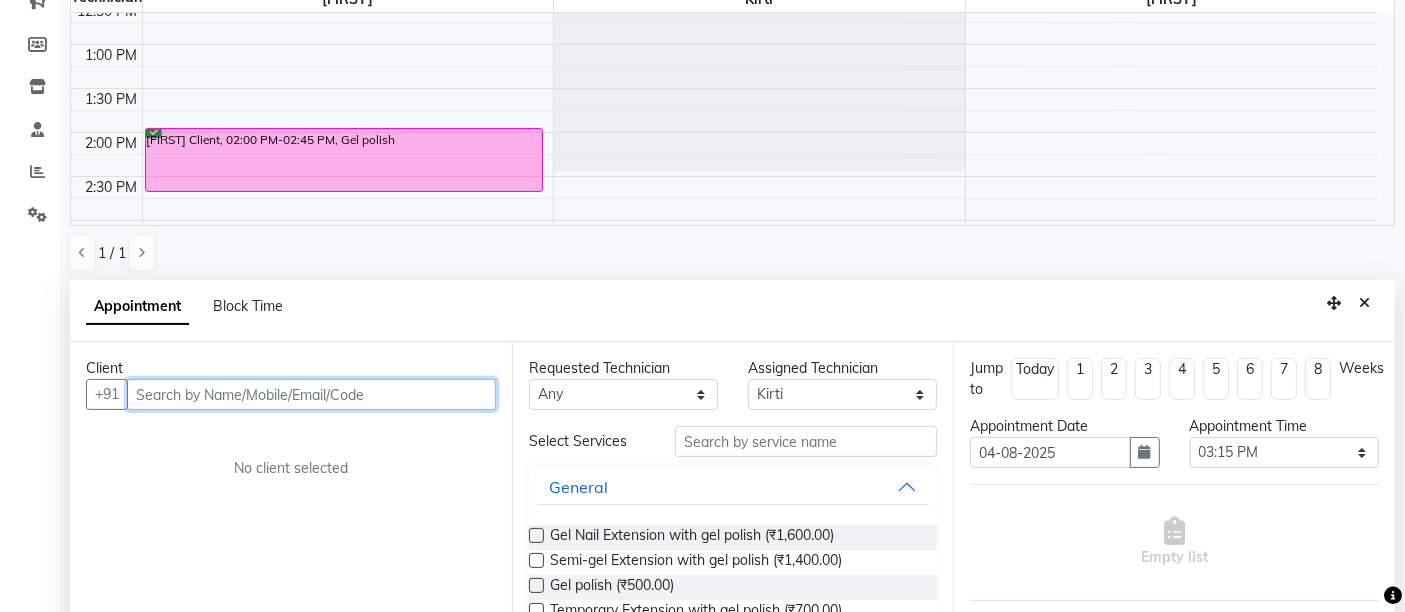 scroll, scrollTop: 357, scrollLeft: 0, axis: vertical 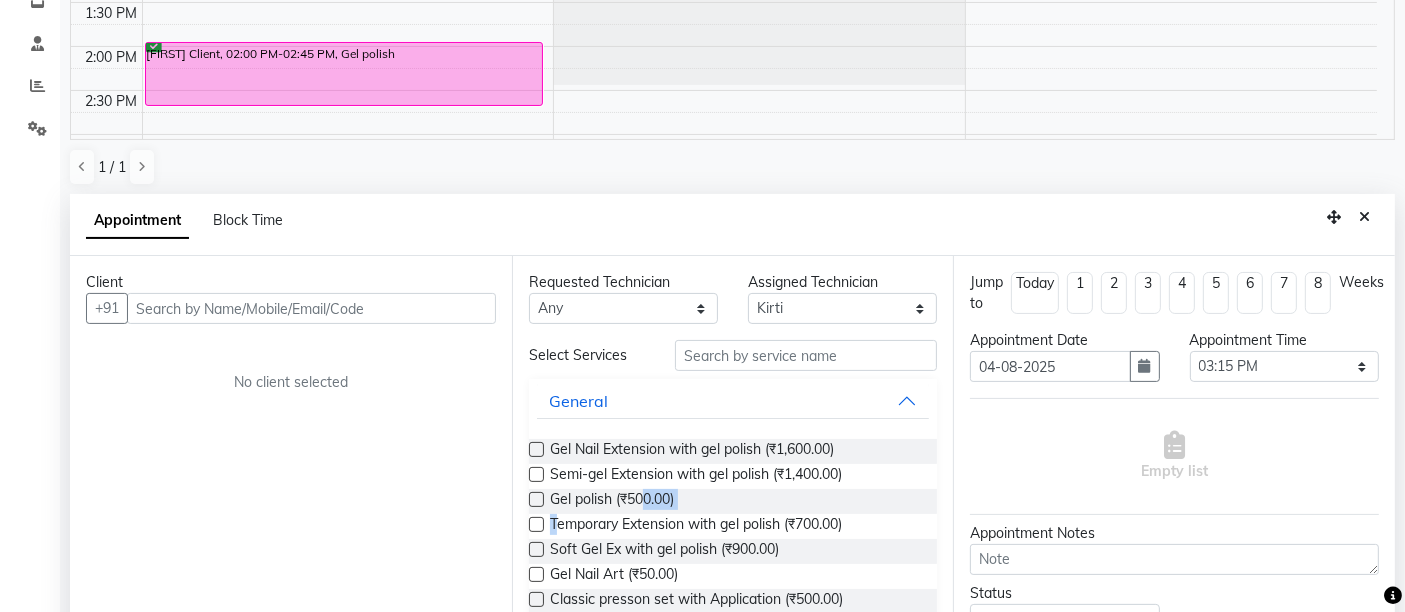 drag, startPoint x: 560, startPoint y: 516, endPoint x: 738, endPoint y: 498, distance: 178.90779 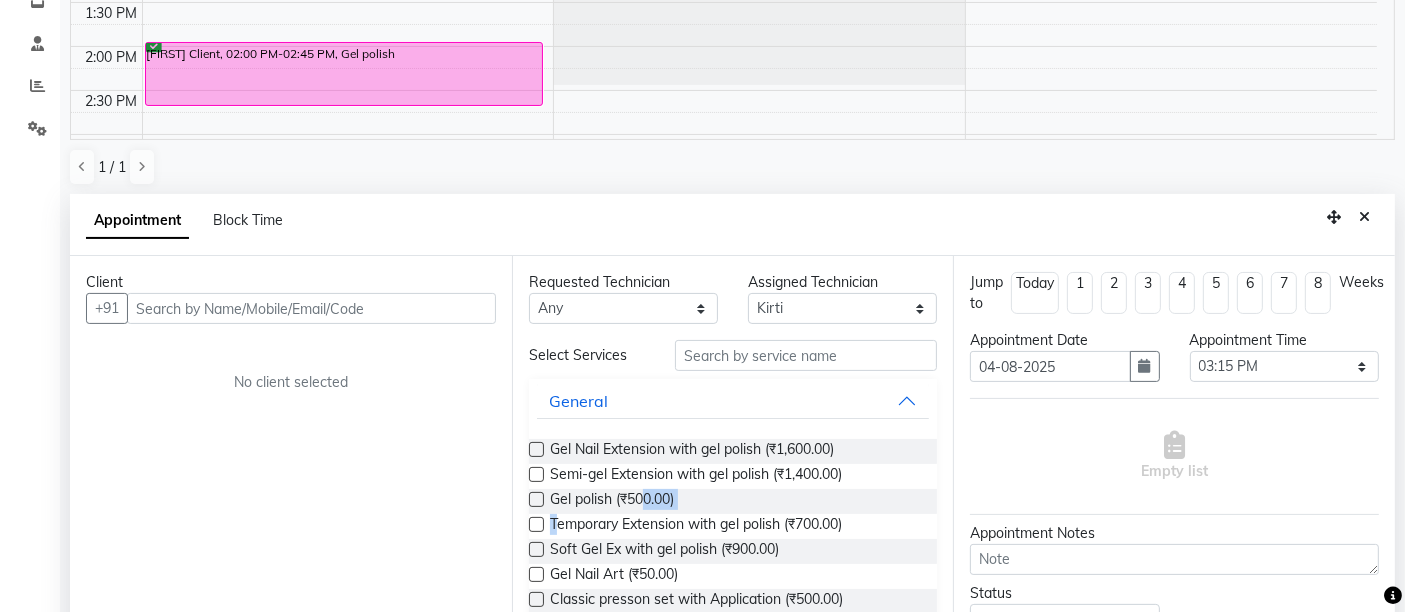 click on "Gel Nail Extension with gel polish (₹1,600.00) Semi-gel Extension with gel polish (₹1,400.00) Gel polish (₹500.00) Temporary Extension with gel polish (₹700.00) Soft Gel Ex with gel polish (₹900.00) Gel Nail Art  (₹50.00) Classic presson set with Application (₹500.00) Luxury presson with Application  (₹900.00) Gel Polish Removal (₹200.00) Feet Gel Polish (₹500.00) Nail Extension Removal (₹400.00) Single Nail Extension (₹100.00) Acrylic Refills With Gel Polish (₹1,100.00) Gel Refills With Gel Polish (₹900.00) Nail Polish (₹100.00) Level 1 Professional Nail Tech Course (₹25,000.00) Level 2 Professional Nail Tech Course (₹35,000.00) Level 3 Professional Nail Tech Course (₹45,000.00) Shipping Charges (₹100.00) Nail-Art Workshop (₹2,000.00) Gel Overlays with gel Polish (₹900.00) Acrylic Overlays with gel Polish (₹1,000.00) Acrylic Nail extension with gel polish (₹1,800.00)" at bounding box center [733, 726] 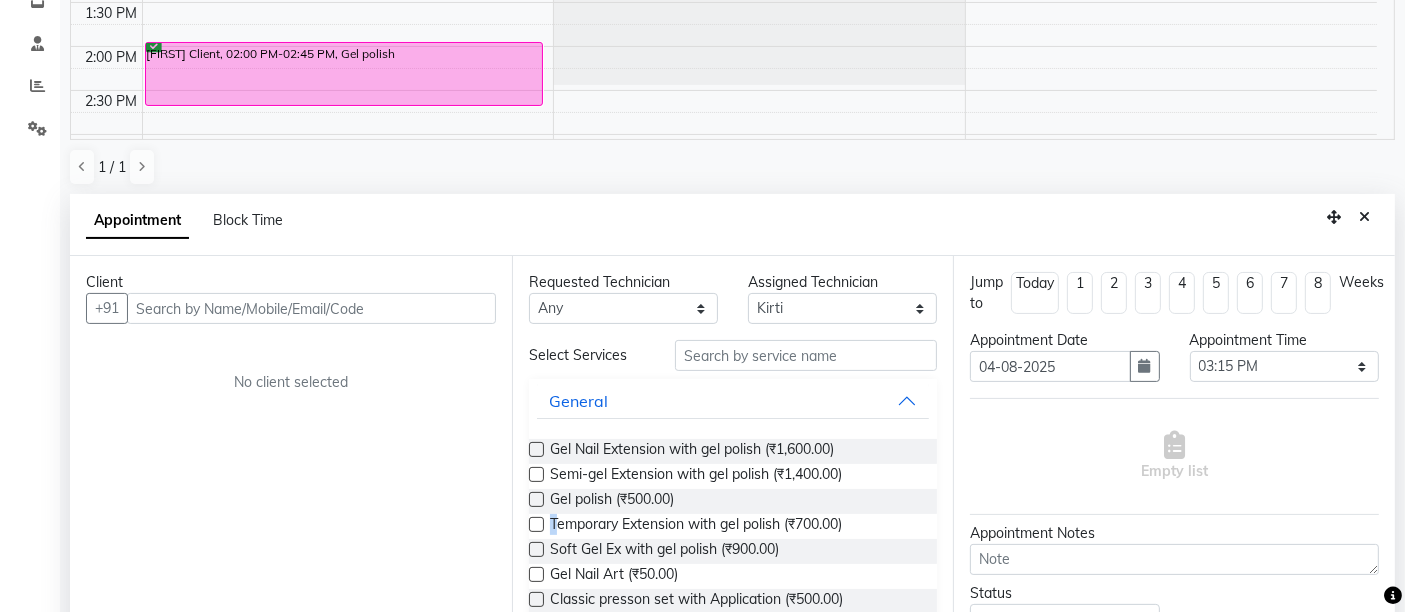 click at bounding box center [536, 524] 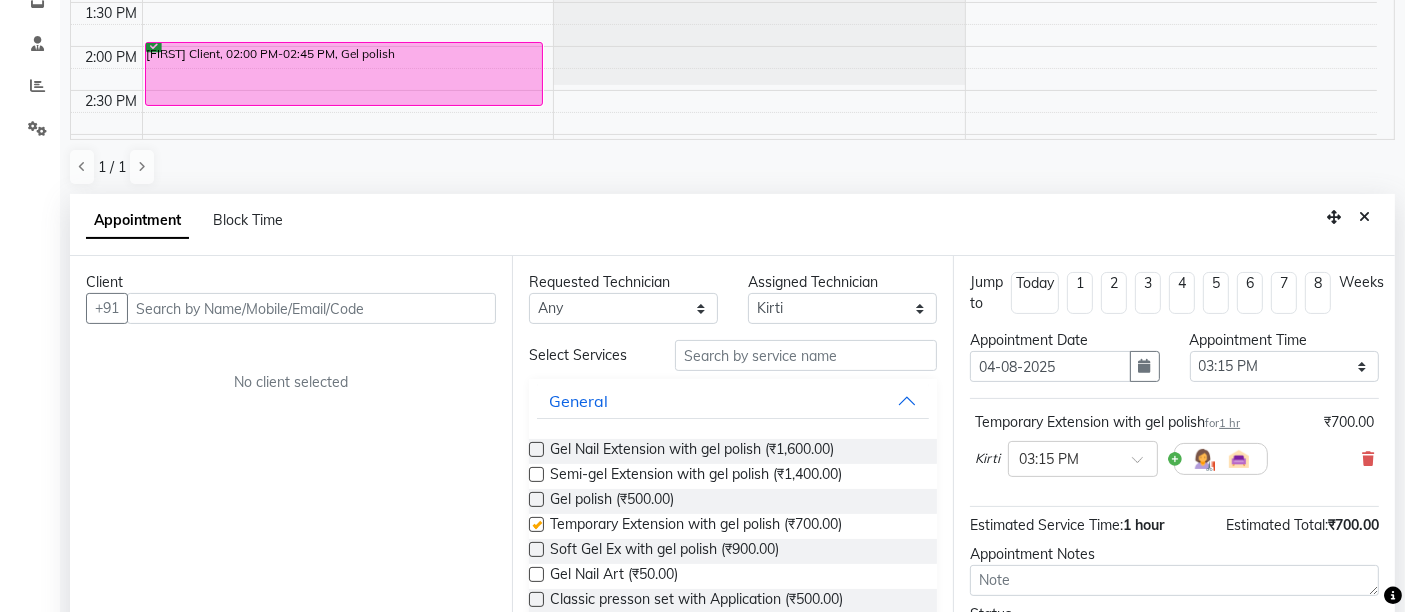 checkbox on "false" 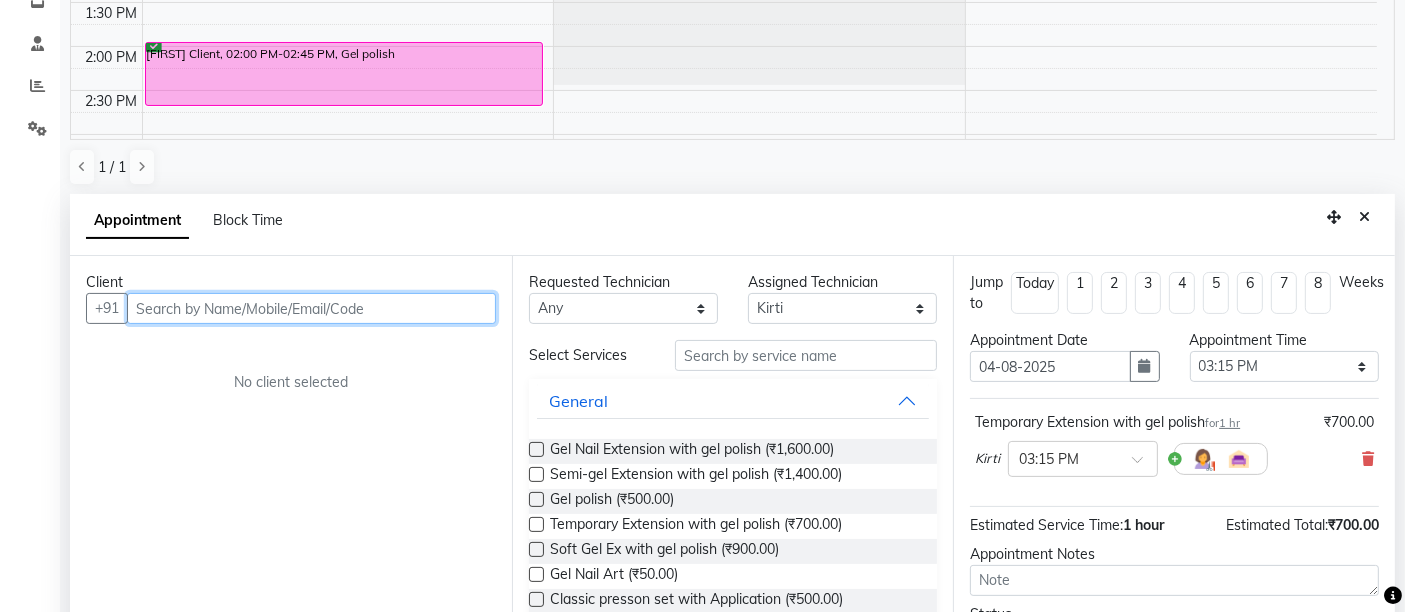 click at bounding box center [311, 308] 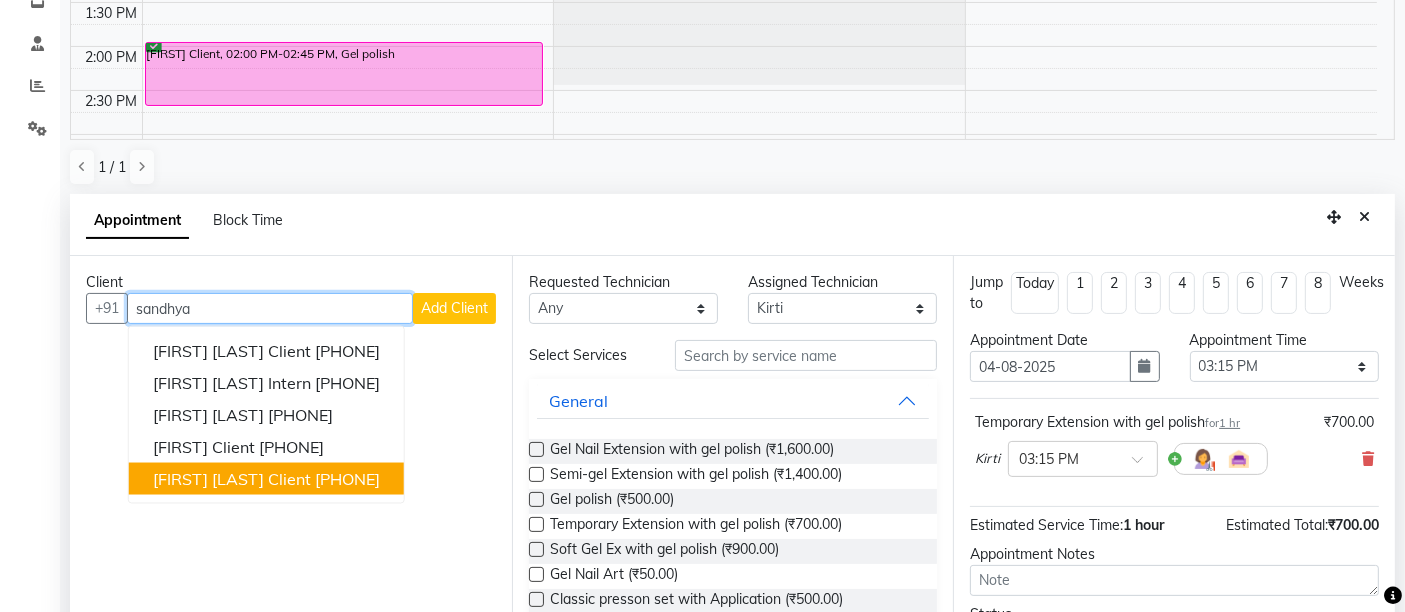 click on "[PHONE]" at bounding box center (347, 479) 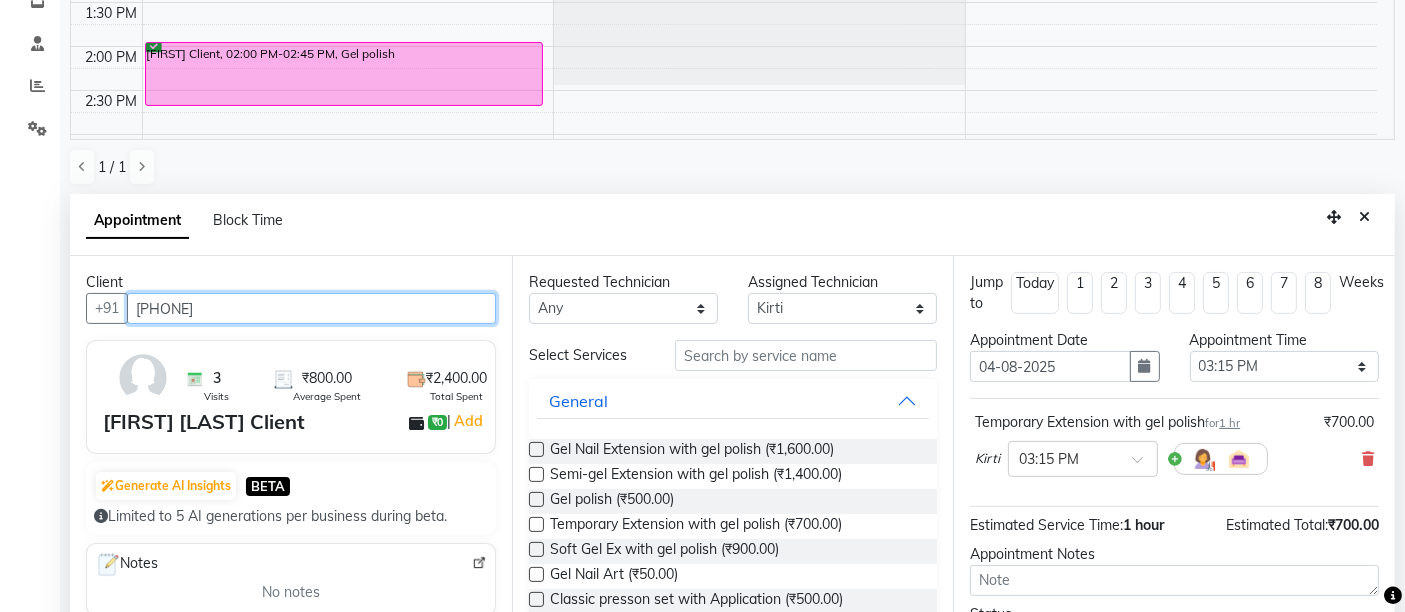 type on "[PHONE]" 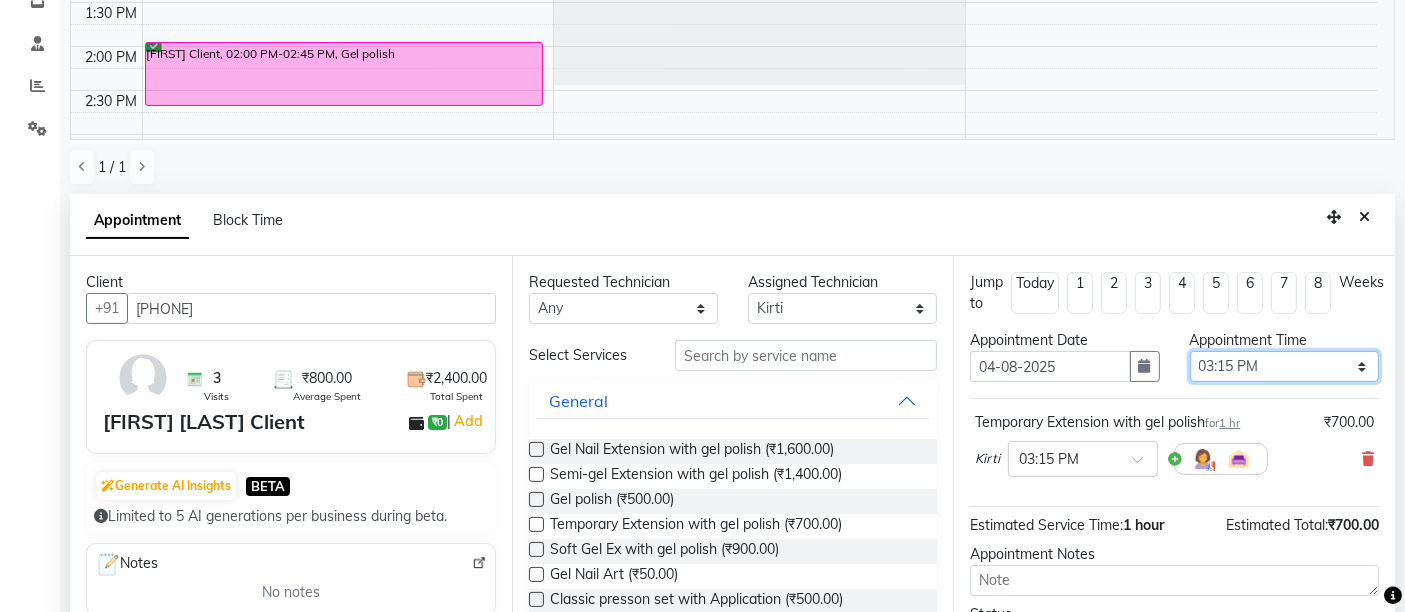 click on "Select 10:00 AM 10:15 AM 10:30 AM 10:45 AM 11:00 AM 11:15 AM 11:30 AM 11:45 AM 12:00 PM 12:15 PM 12:30 PM 12:45 PM 01:00 PM 01:15 PM 01:30 PM 01:45 PM 02:00 PM 02:15 PM 02:30 PM 02:45 PM 03:00 PM 03:15 PM 03:30 PM 03:45 PM 04:00 PM 04:15 PM 04:30 PM 04:45 PM 05:00 PM 05:15 PM 05:30 PM 05:45 PM 06:00 PM 06:15 PM 06:30 PM 06:45 PM 07:00 PM" at bounding box center (1284, 366) 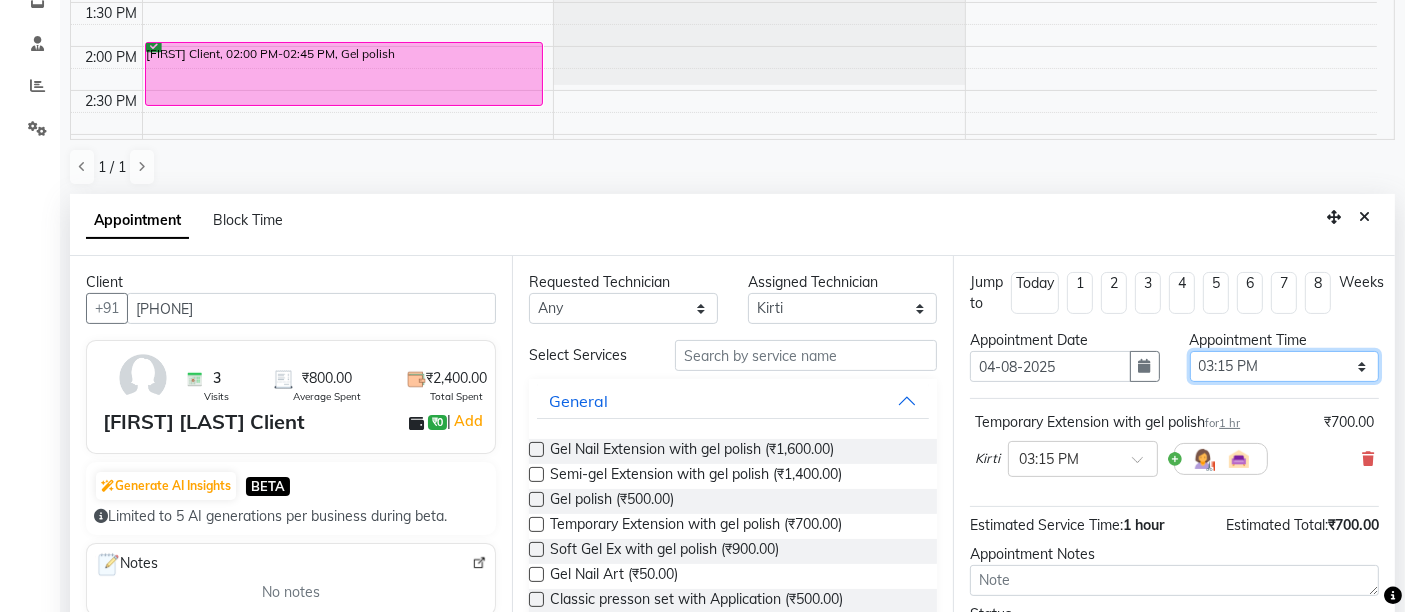 select on "930" 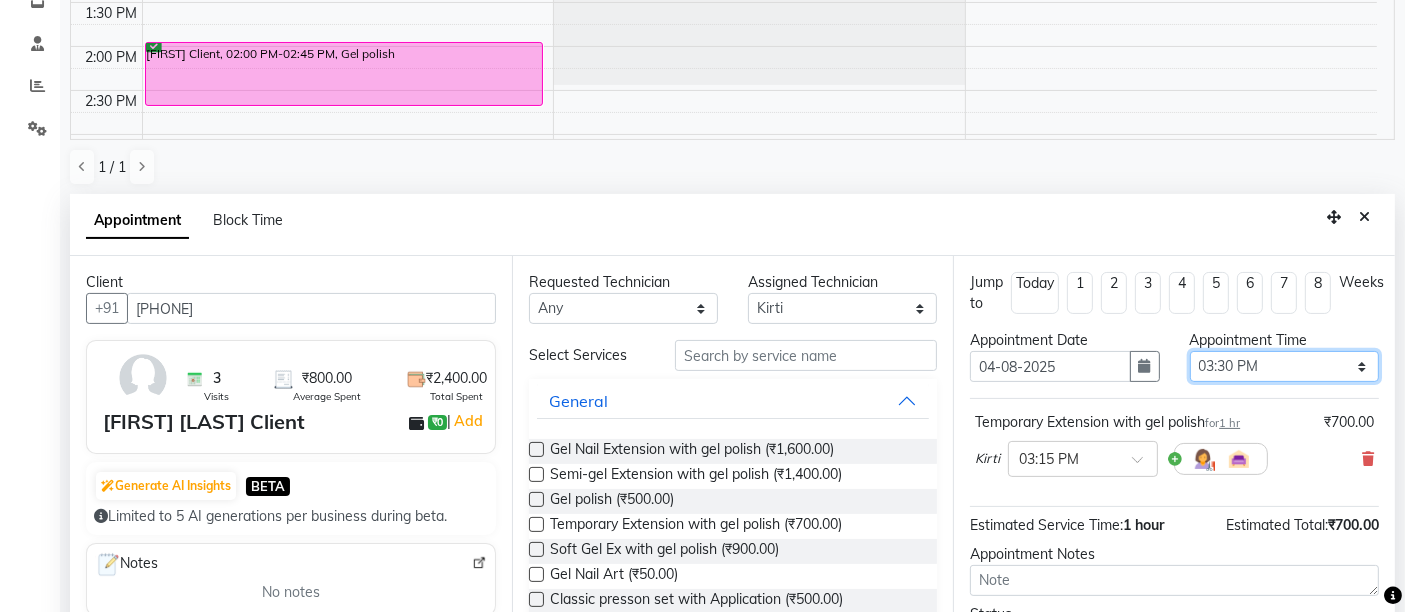 click on "Select 10:00 AM 10:15 AM 10:30 AM 10:45 AM 11:00 AM 11:15 AM 11:30 AM 11:45 AM 12:00 PM 12:15 PM 12:30 PM 12:45 PM 01:00 PM 01:15 PM 01:30 PM 01:45 PM 02:00 PM 02:15 PM 02:30 PM 02:45 PM 03:00 PM 03:15 PM 03:30 PM 03:45 PM 04:00 PM 04:15 PM 04:30 PM 04:45 PM 05:00 PM 05:15 PM 05:30 PM 05:45 PM 06:00 PM 06:15 PM 06:30 PM 06:45 PM 07:00 PM" at bounding box center [1284, 366] 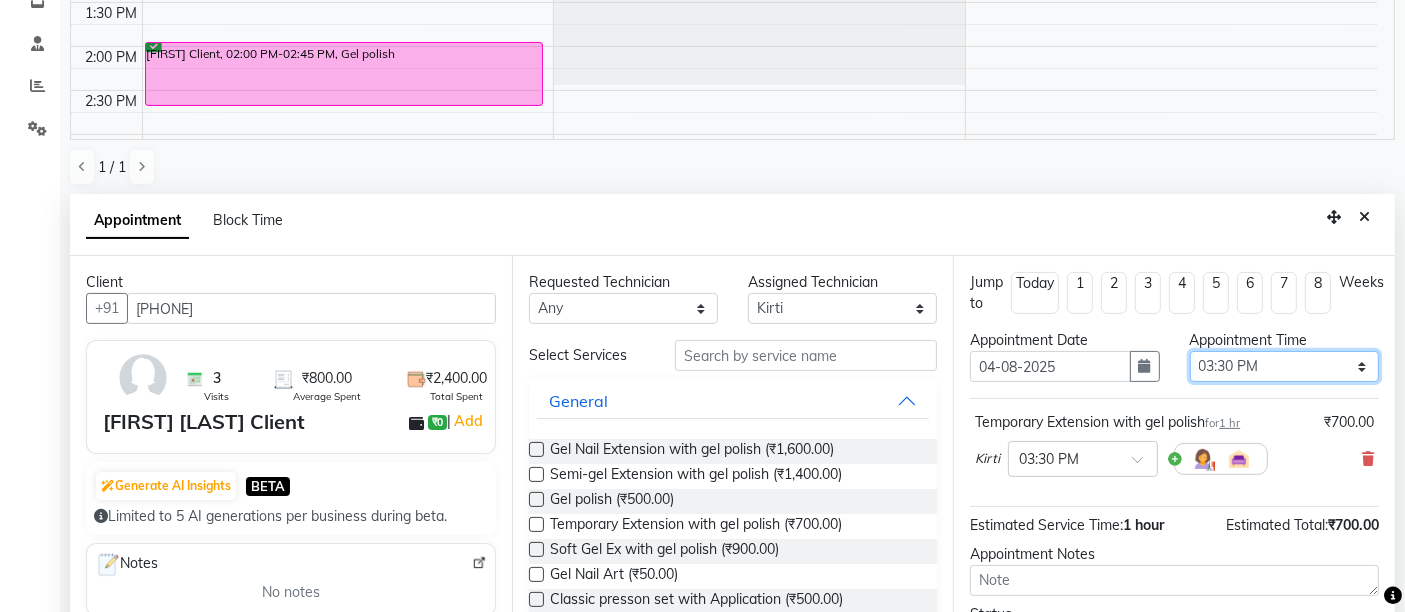 scroll, scrollTop: 137, scrollLeft: 0, axis: vertical 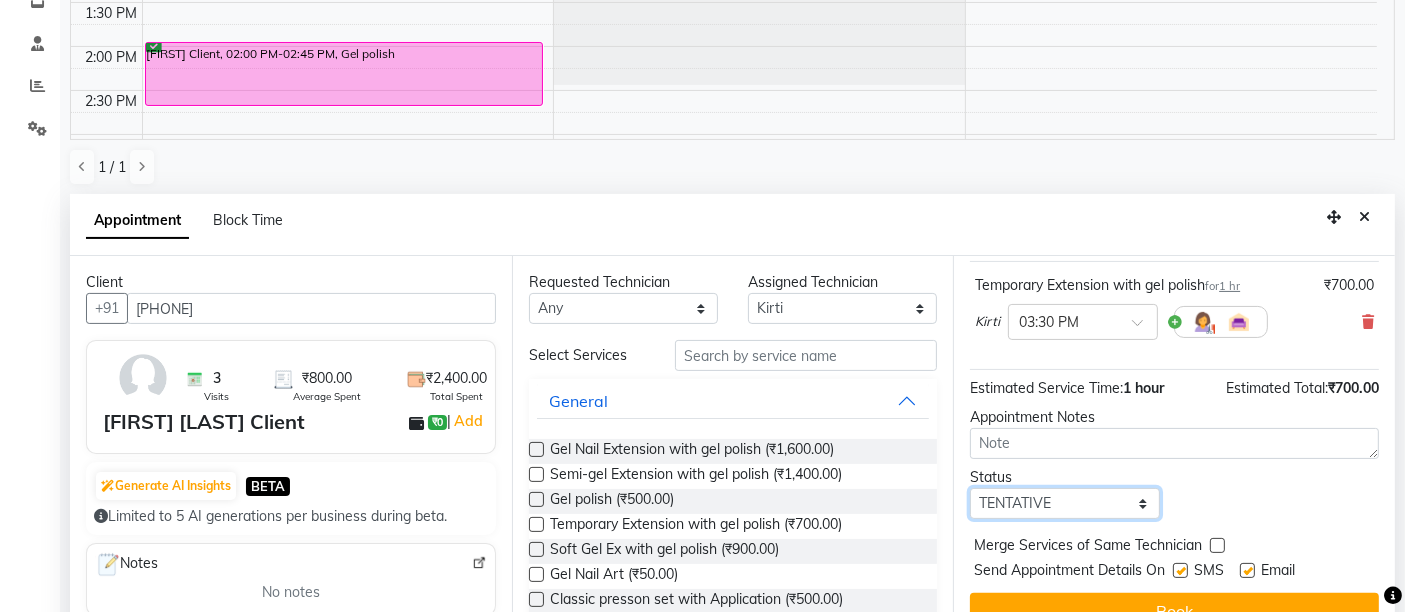 click on "Select TENTATIVE CONFIRM UPCOMING" at bounding box center (1064, 503) 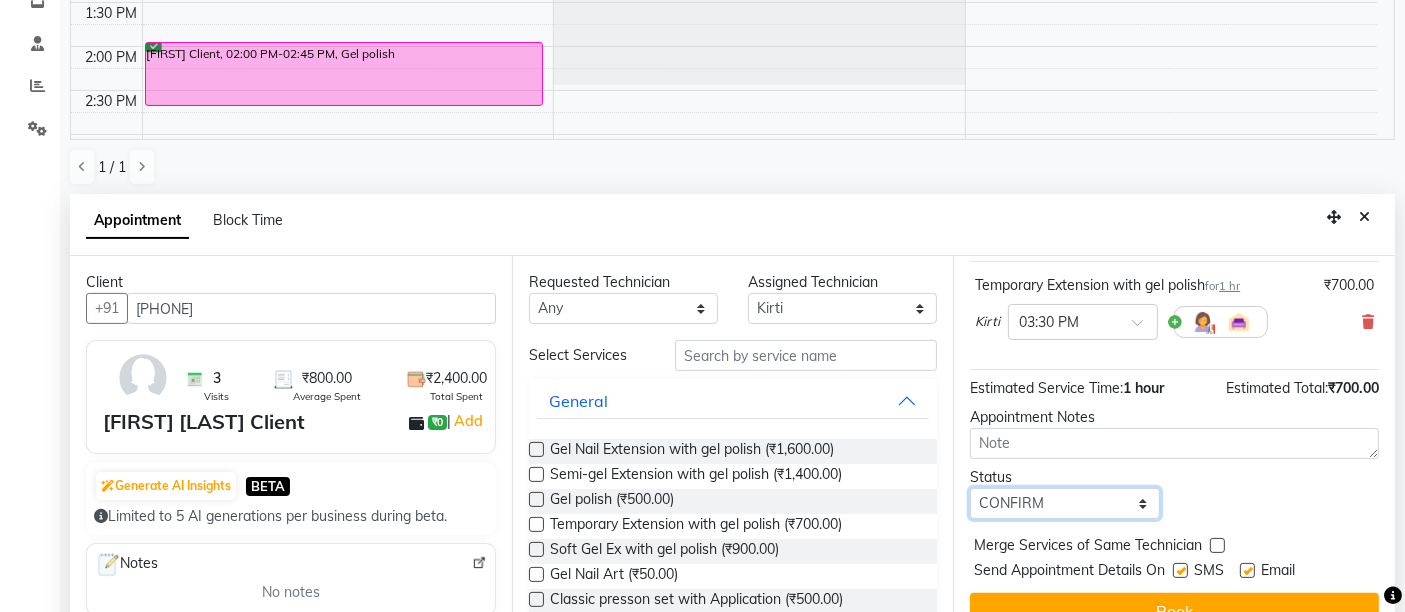click on "Select TENTATIVE CONFIRM UPCOMING" at bounding box center [1064, 503] 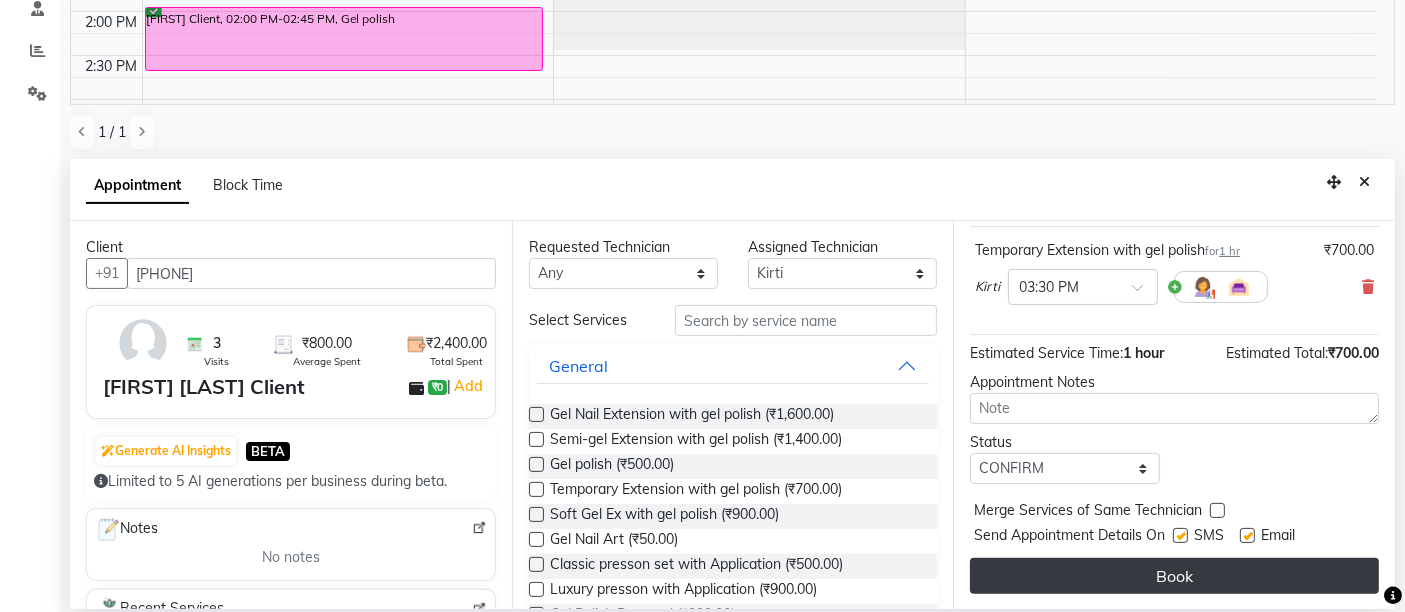 click on "Book" at bounding box center (1174, 576) 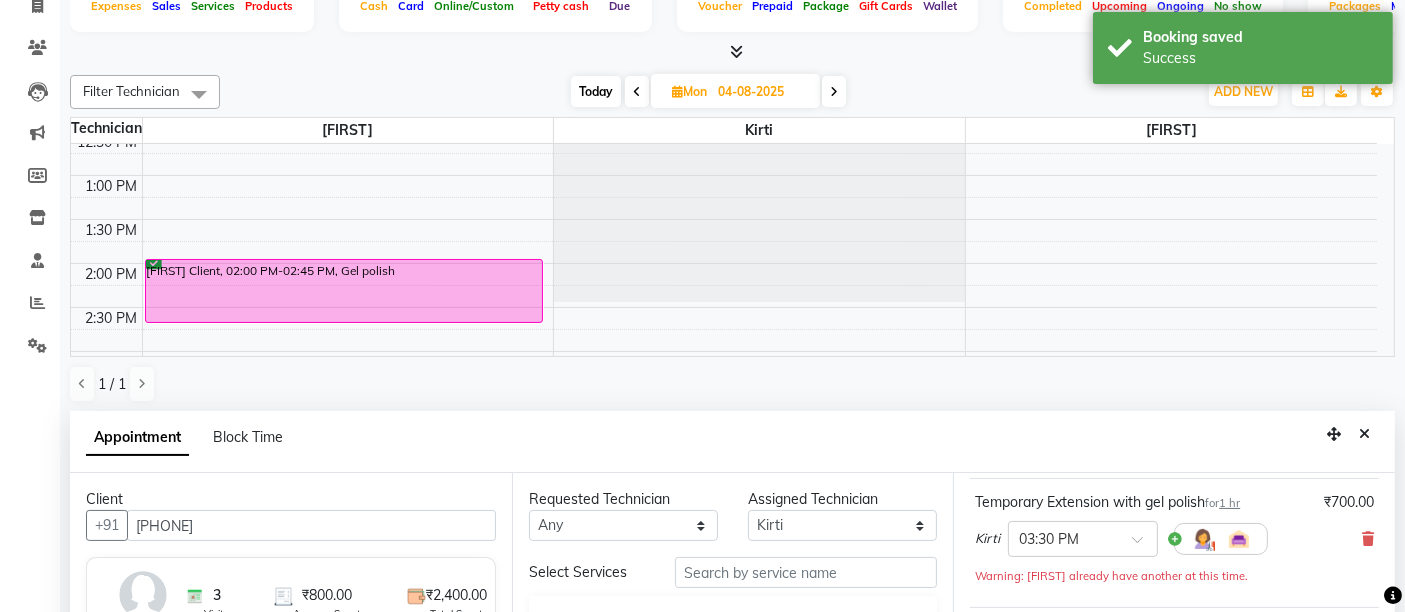 scroll, scrollTop: 141, scrollLeft: 0, axis: vertical 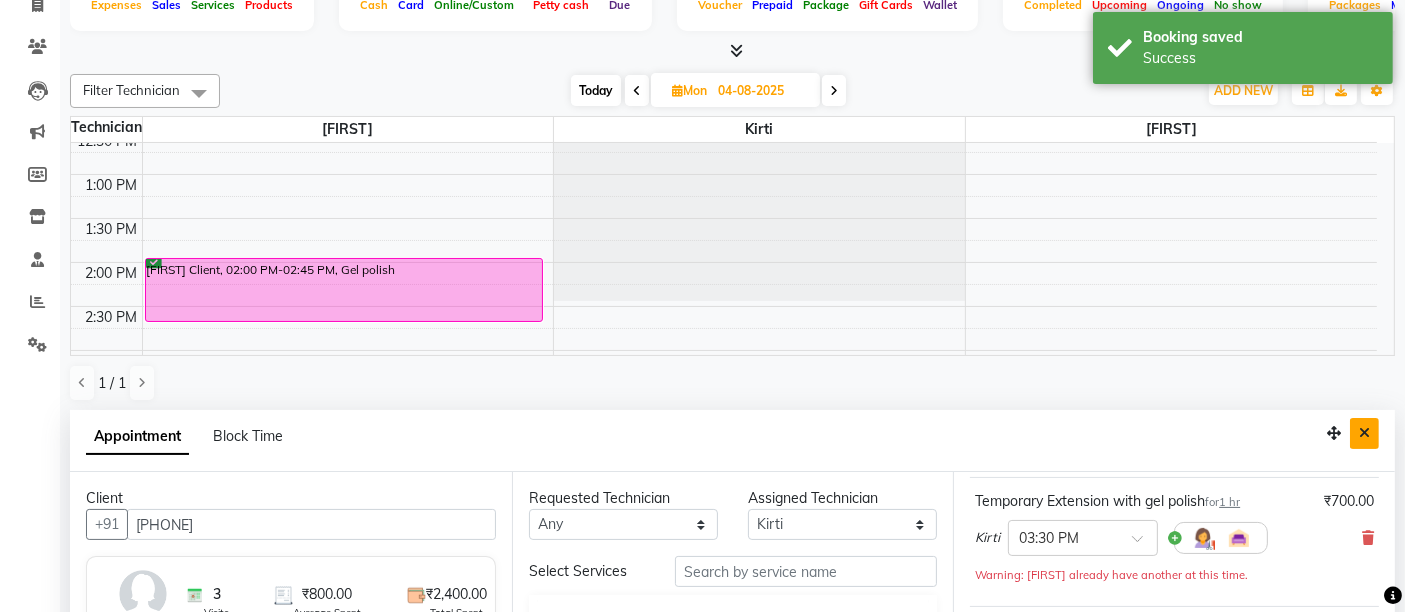 click at bounding box center [1364, 433] 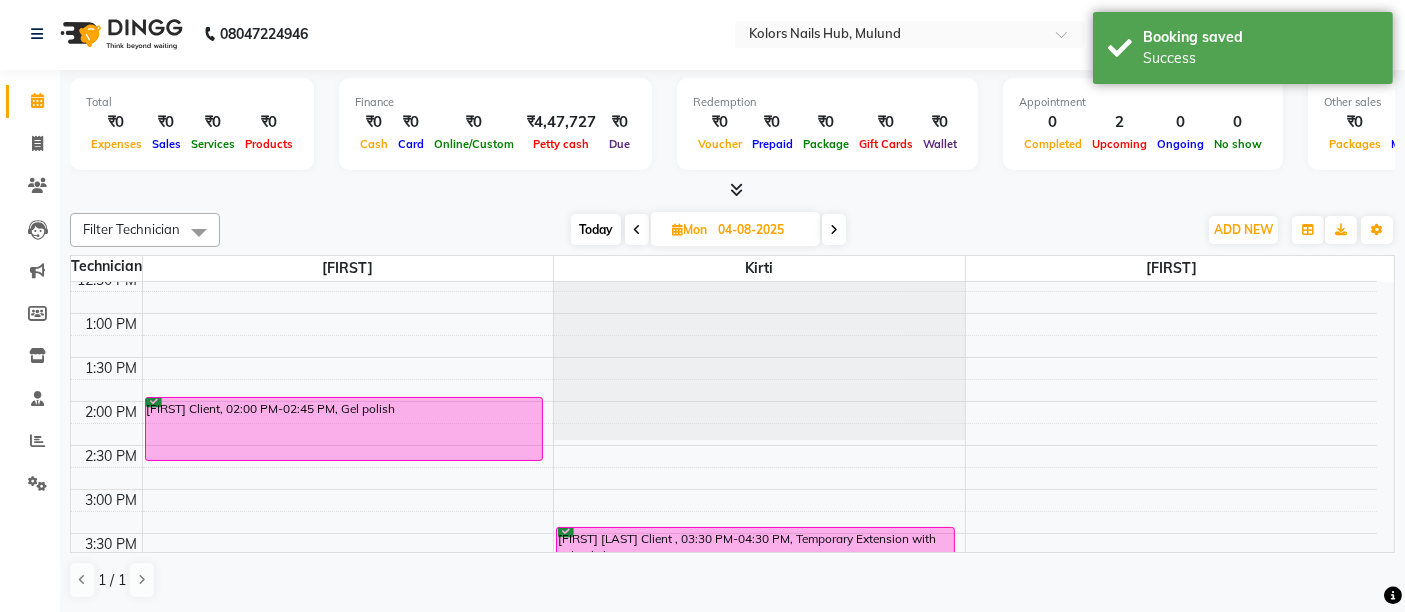 scroll, scrollTop: 0, scrollLeft: 0, axis: both 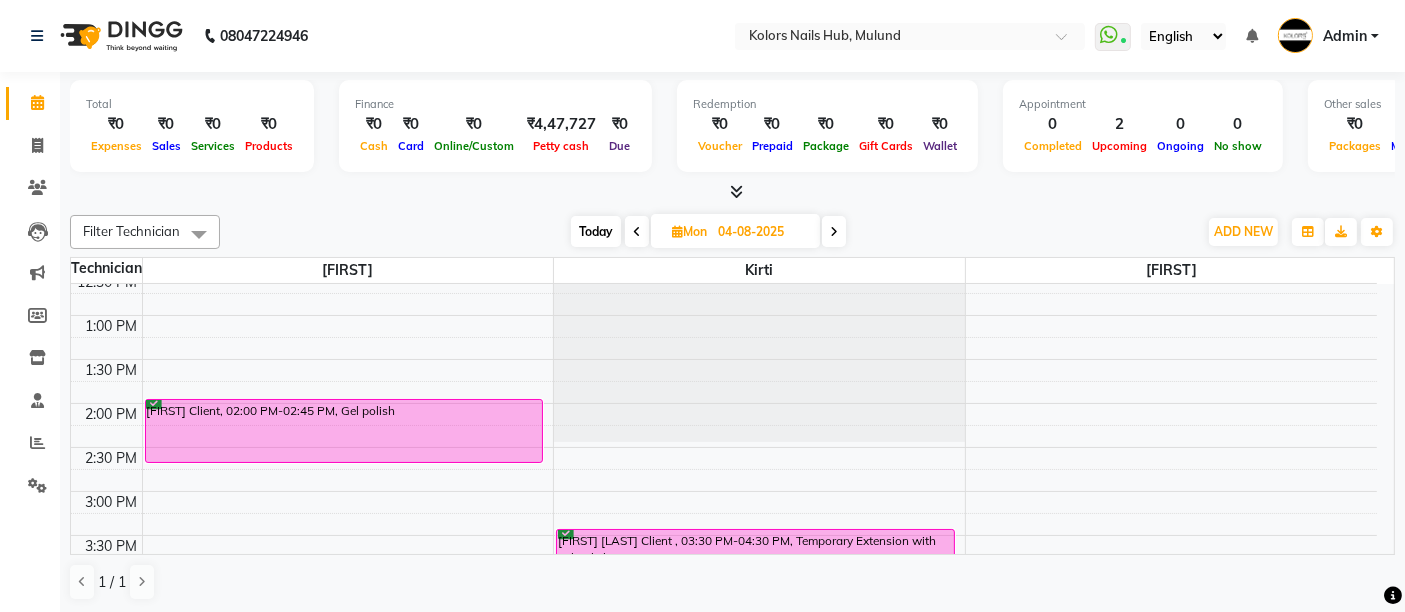 click on "Today" at bounding box center [596, 231] 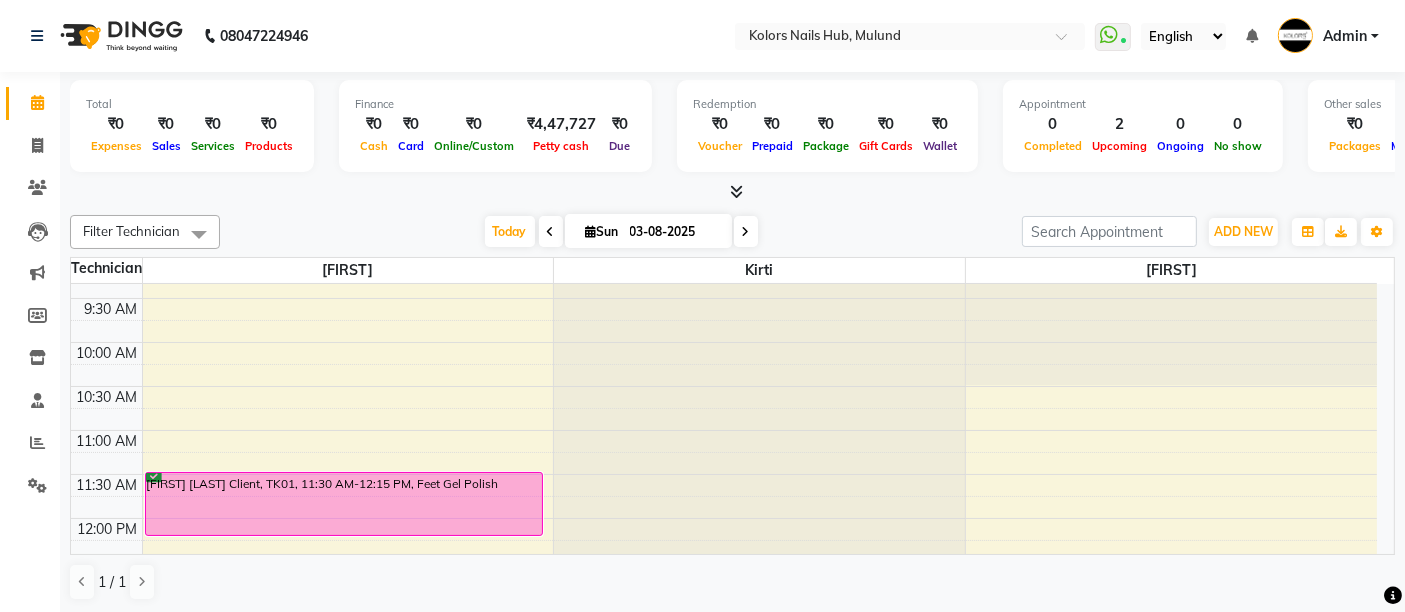 scroll, scrollTop: 0, scrollLeft: 0, axis: both 